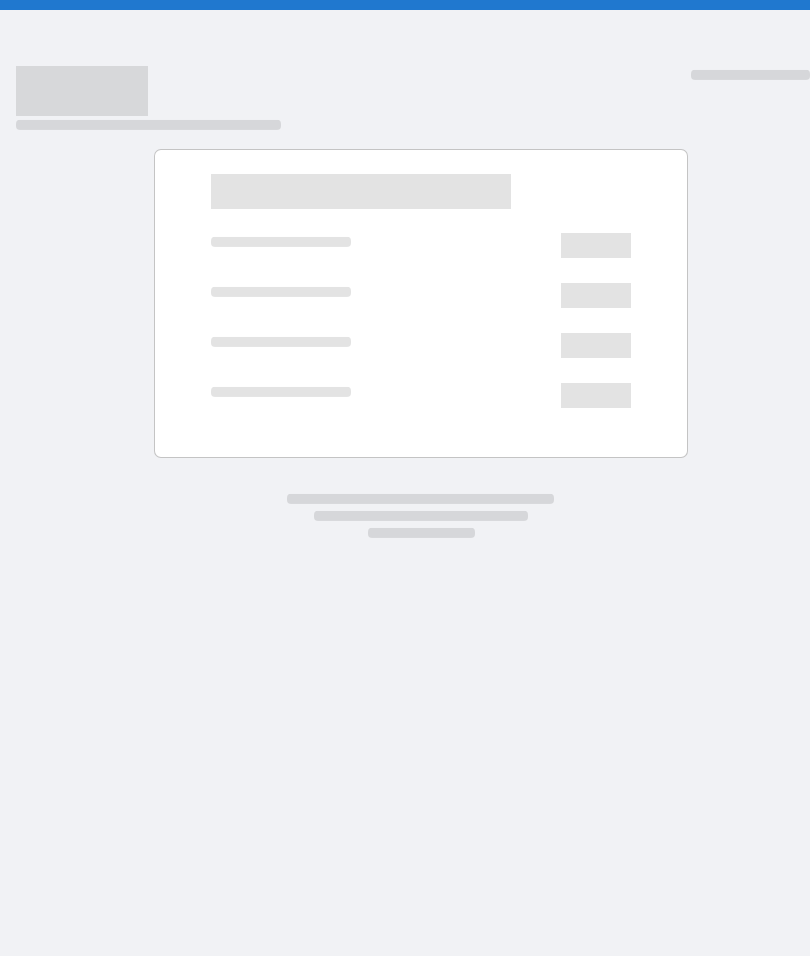 scroll, scrollTop: 82, scrollLeft: 0, axis: vertical 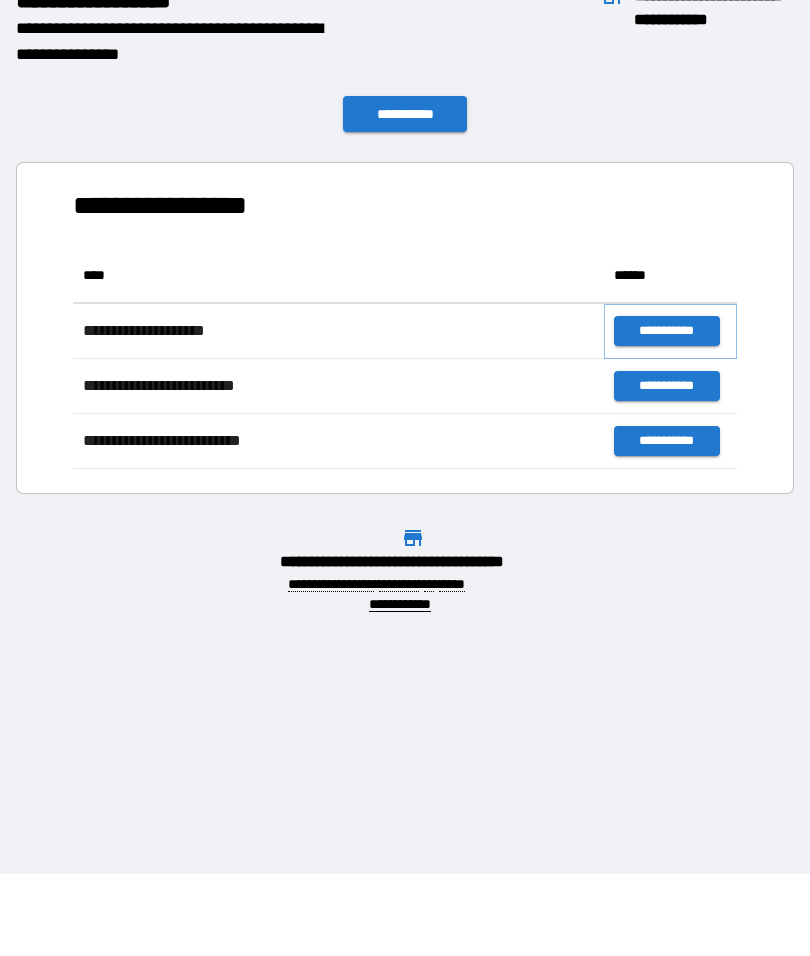 click on "**********" at bounding box center (666, 331) 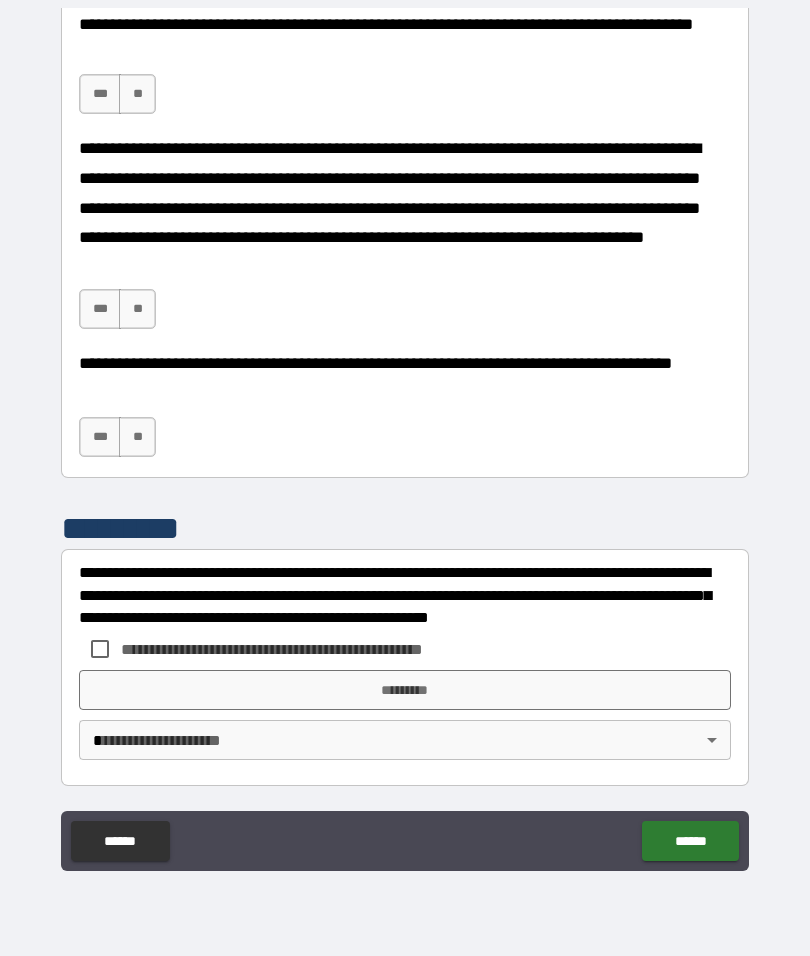 scroll, scrollTop: 1438, scrollLeft: 0, axis: vertical 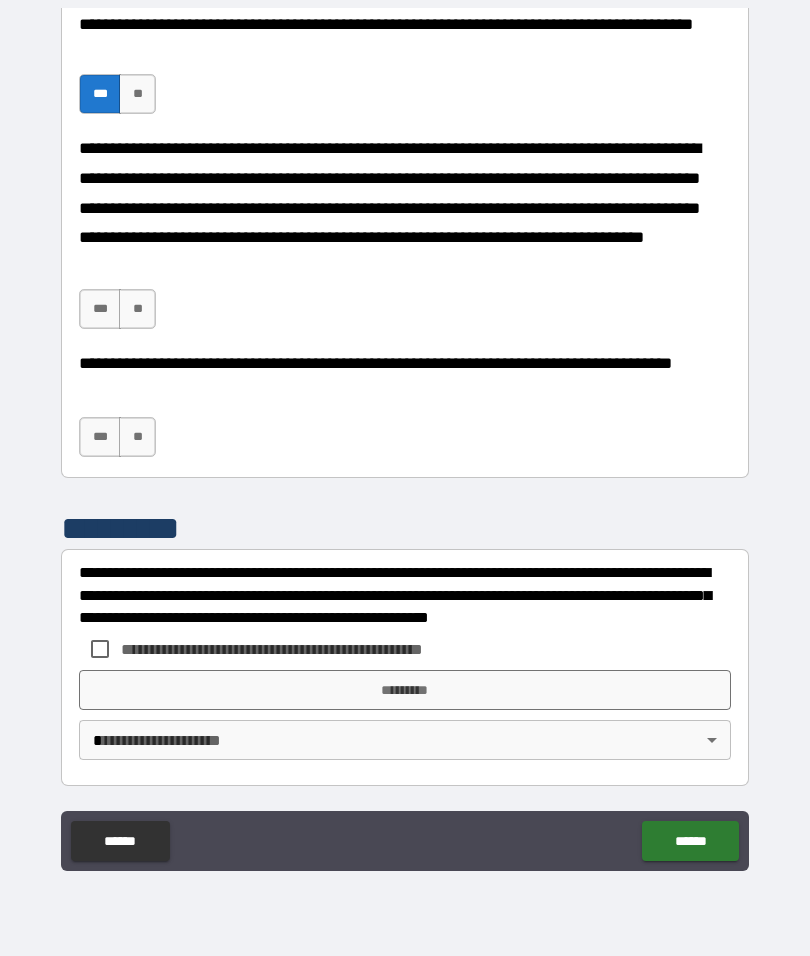 click on "***" at bounding box center (100, 309) 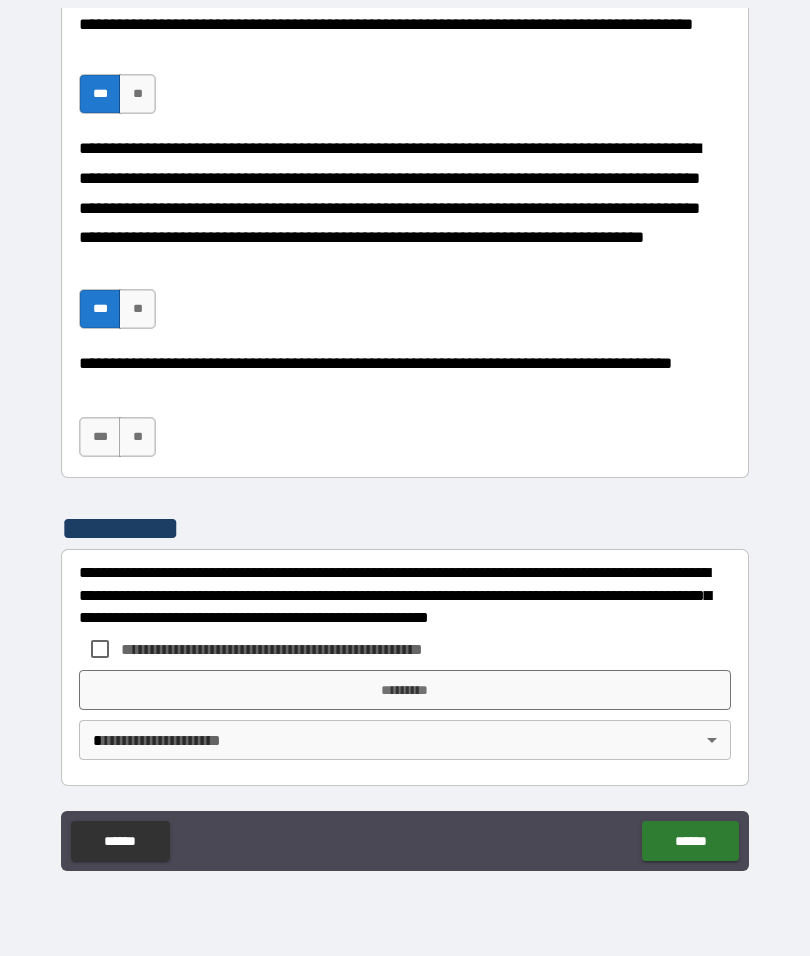 click on "***" at bounding box center [100, 437] 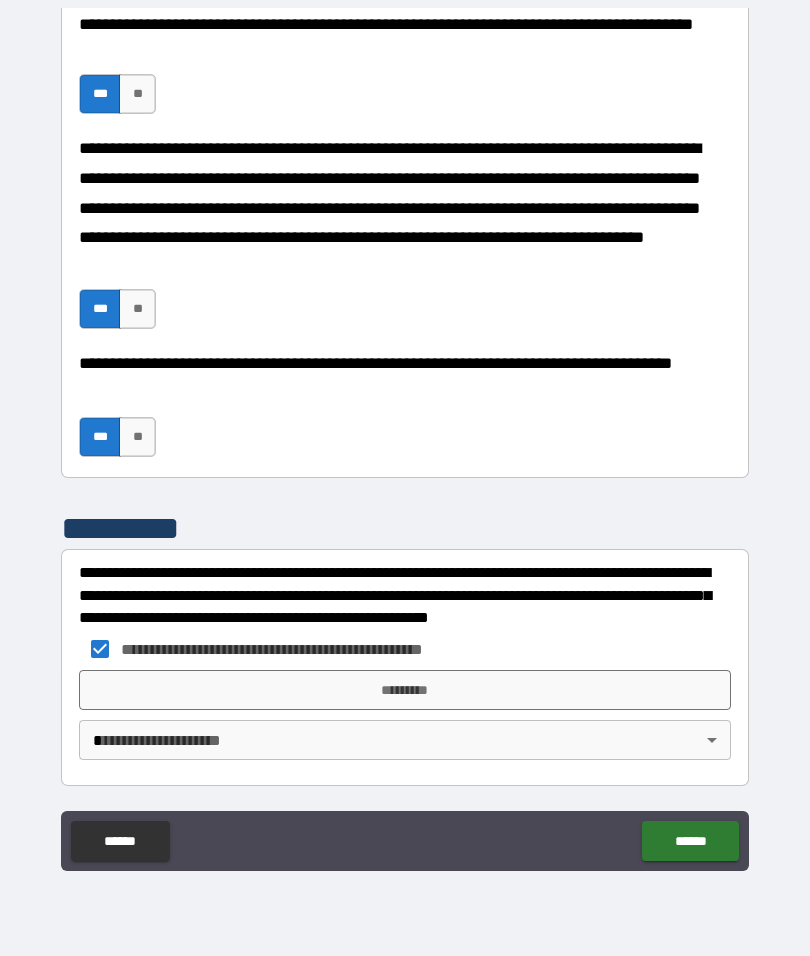 click on "**********" at bounding box center [405, 437] 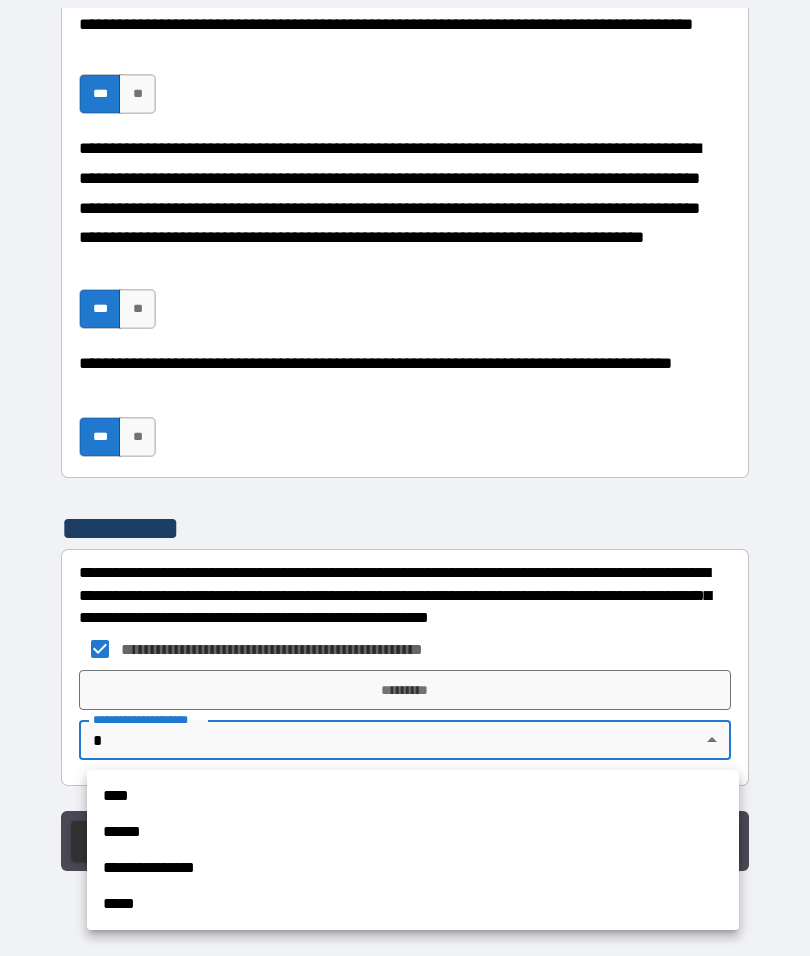 click on "****" at bounding box center [413, 796] 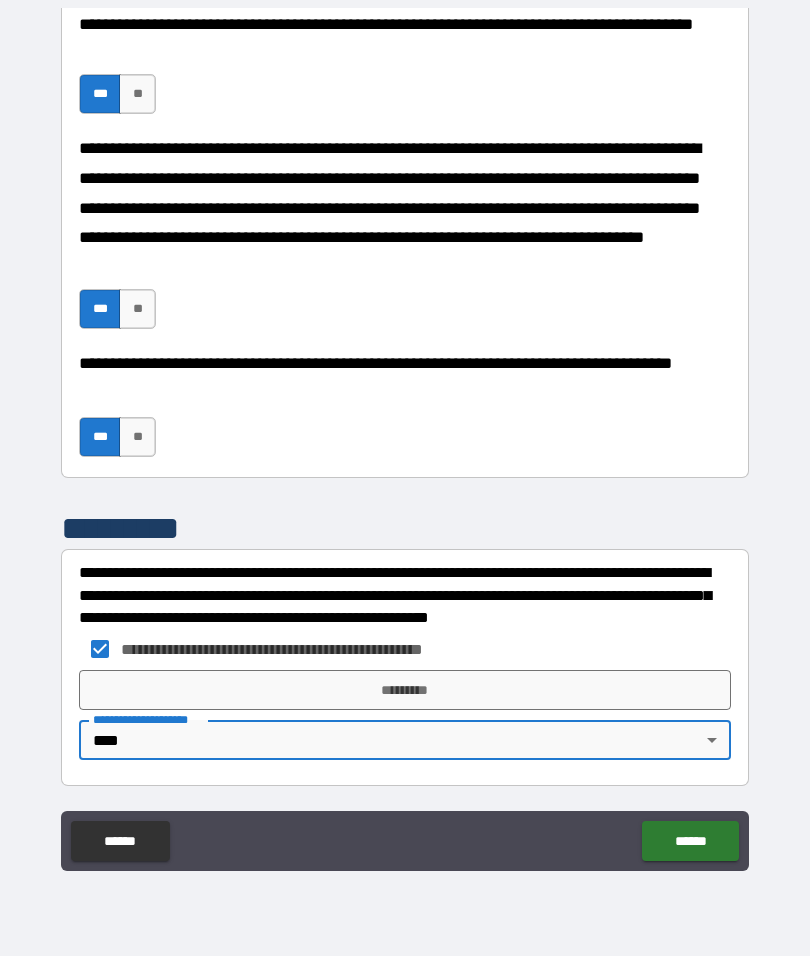 type on "****" 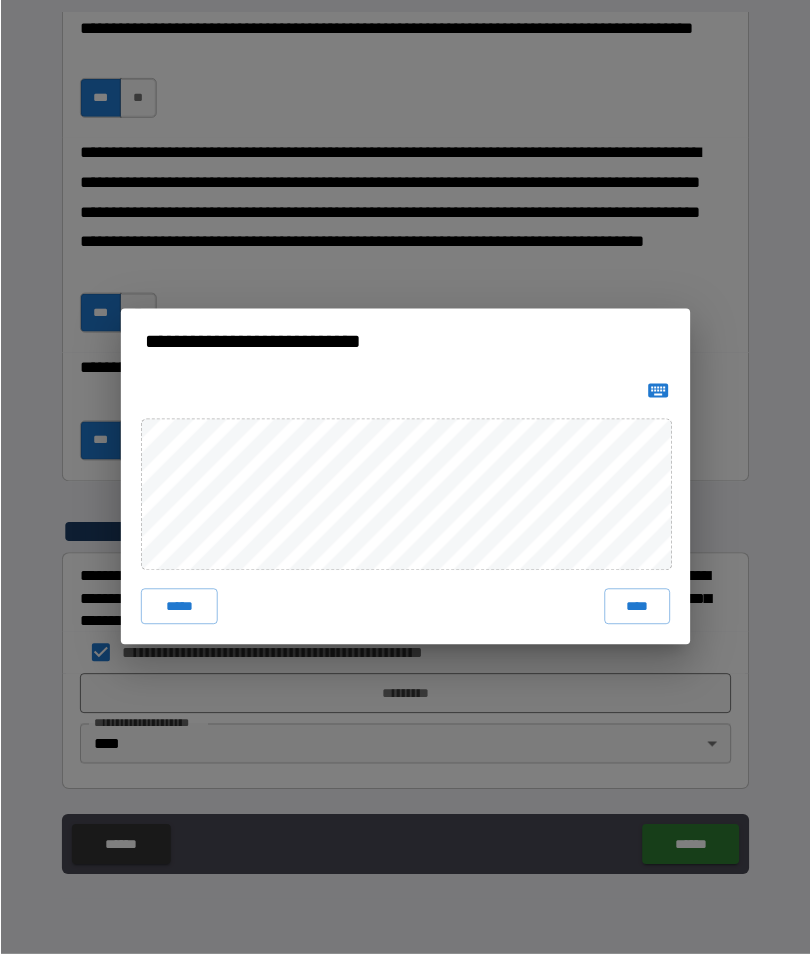 scroll, scrollTop: 82, scrollLeft: 0, axis: vertical 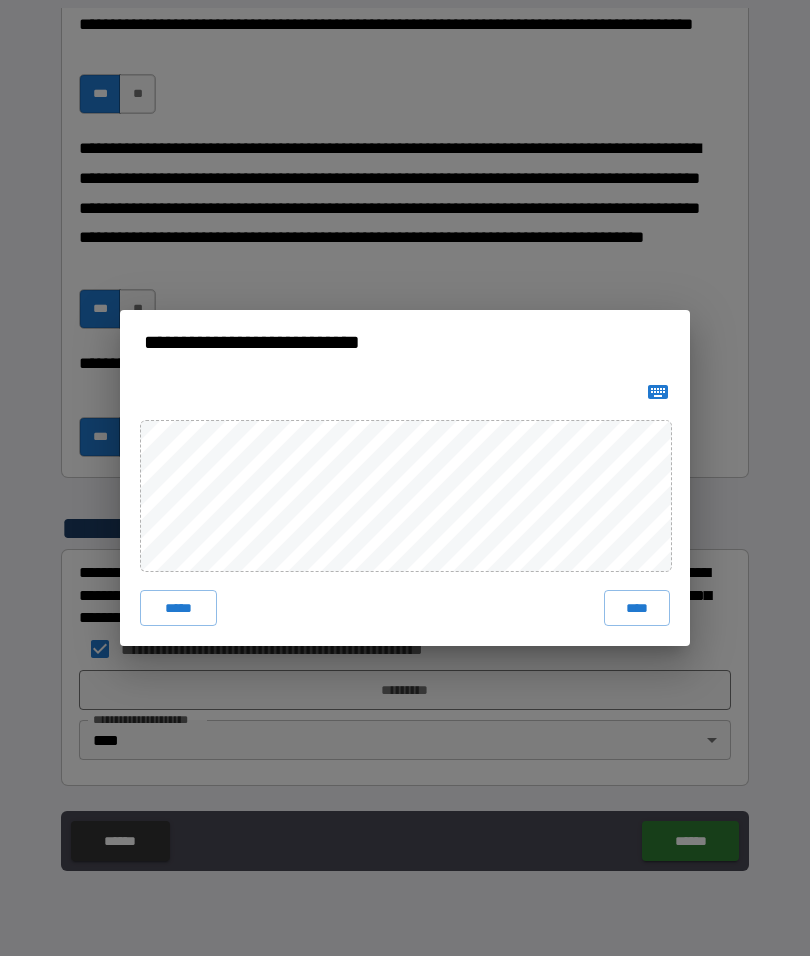 click on "**********" at bounding box center (405, 478) 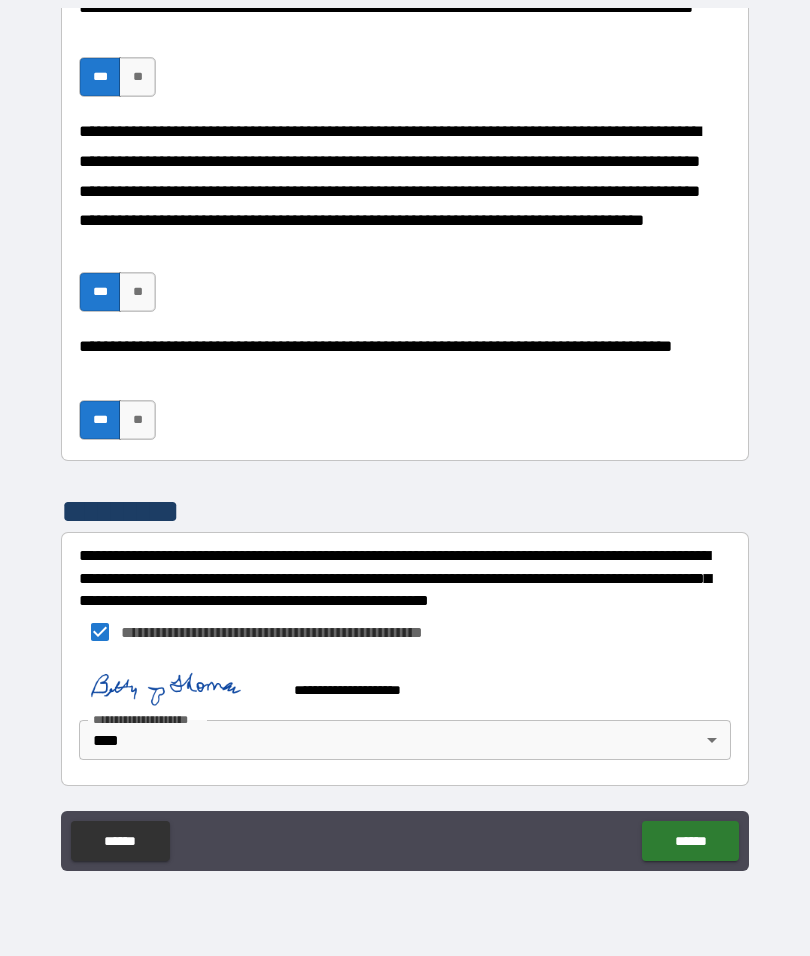 click on "******" at bounding box center [690, 841] 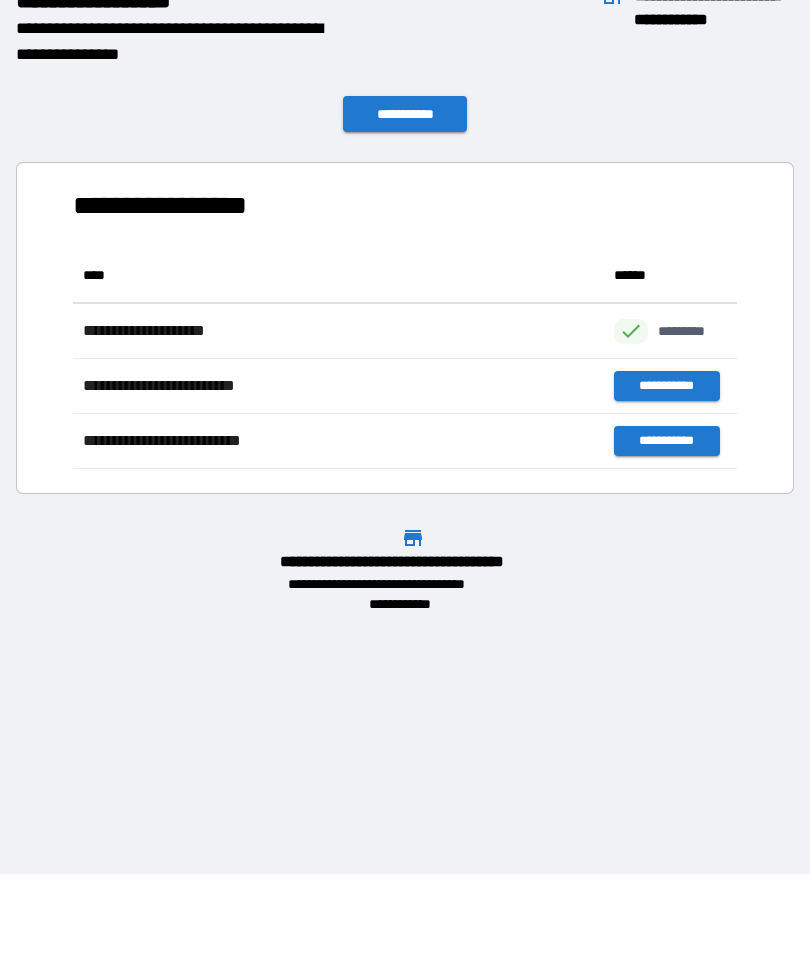scroll, scrollTop: 1, scrollLeft: 1, axis: both 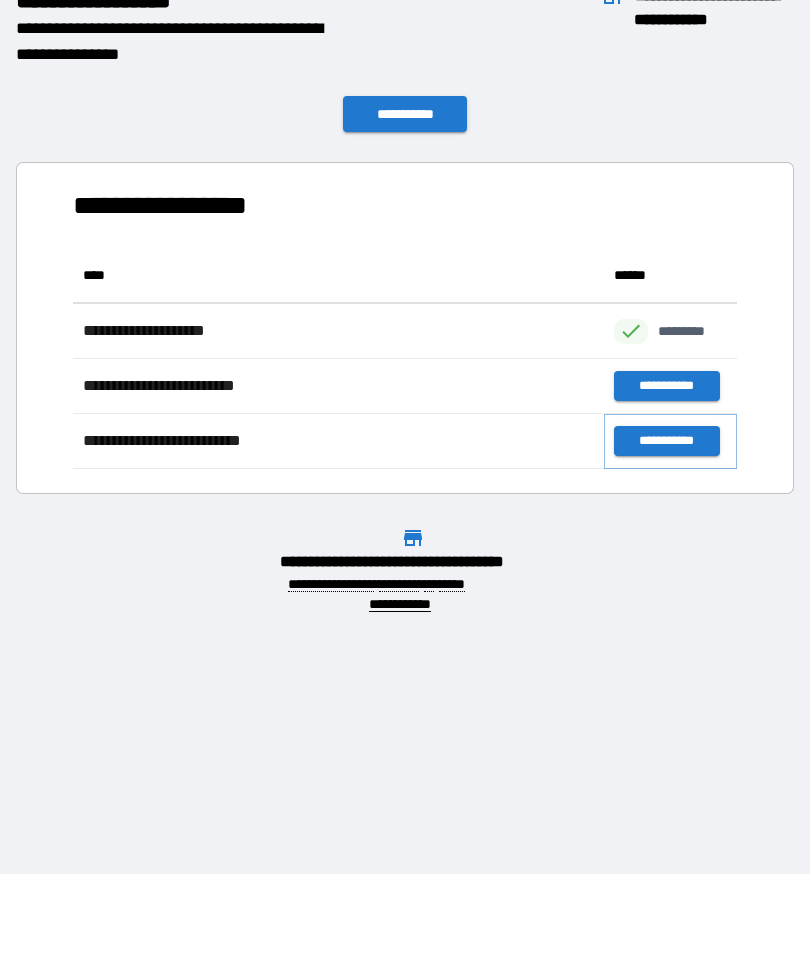 click on "**********" at bounding box center (666, 441) 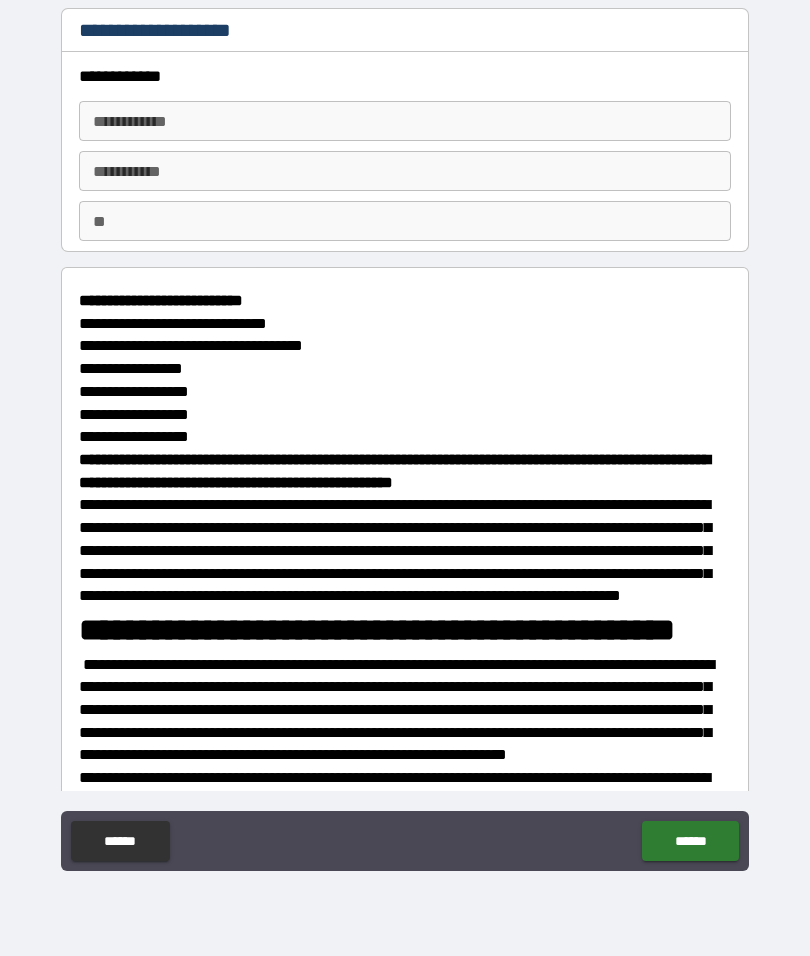 type on "*" 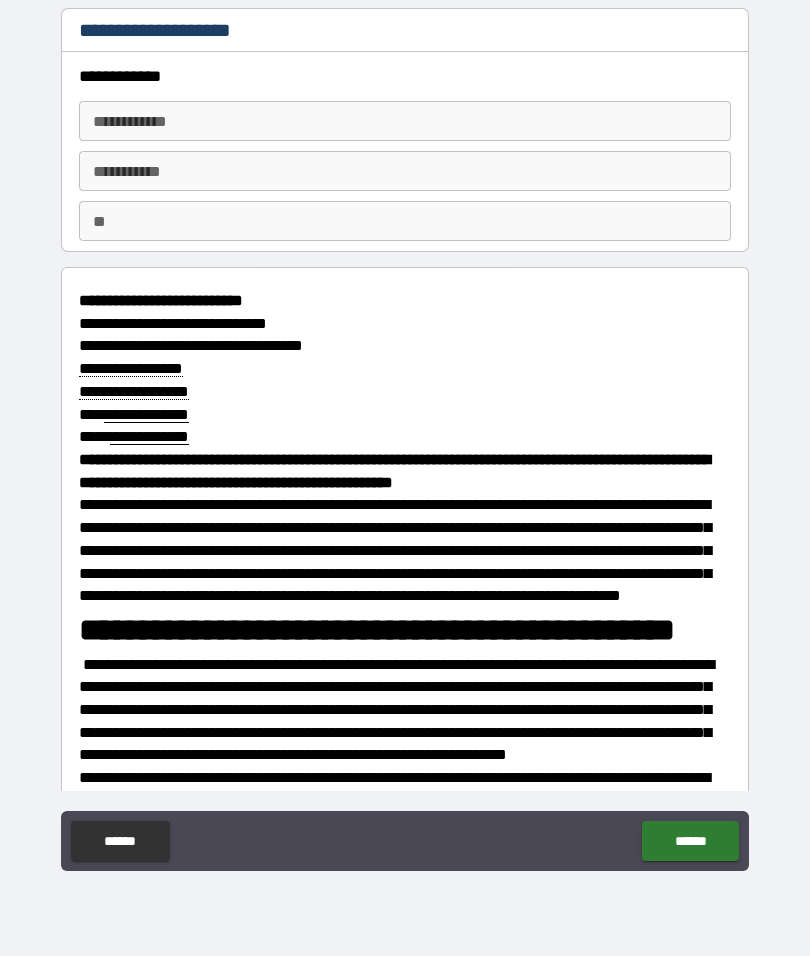click on "**********" at bounding box center (405, 121) 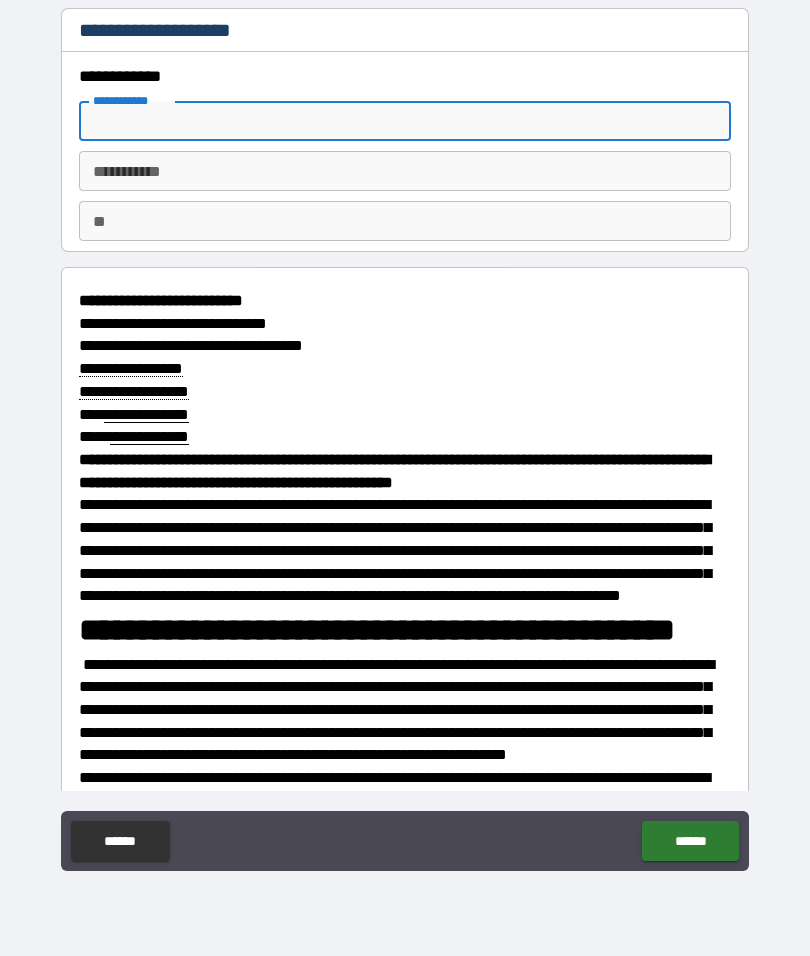 type on "*" 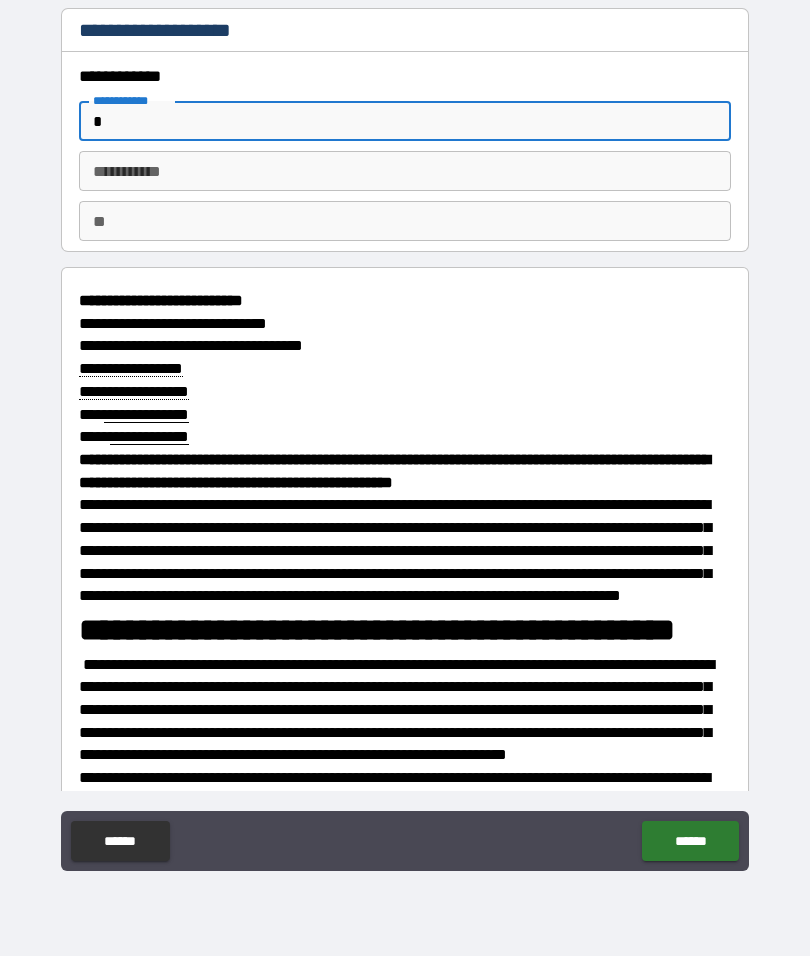 type on "*" 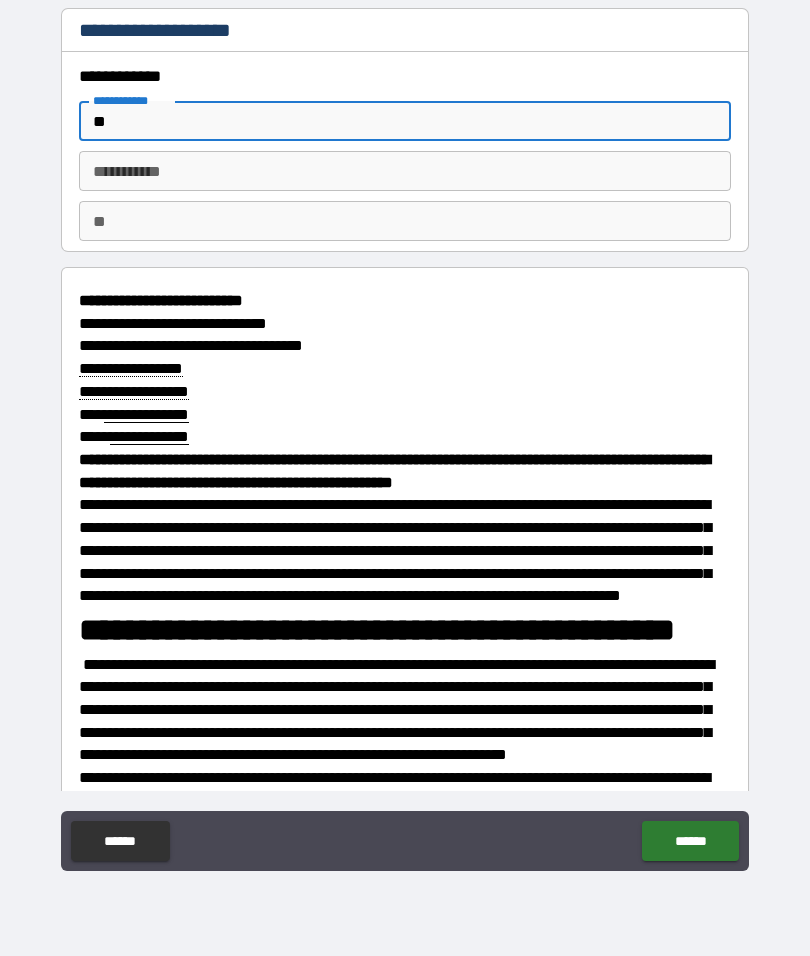 type on "*" 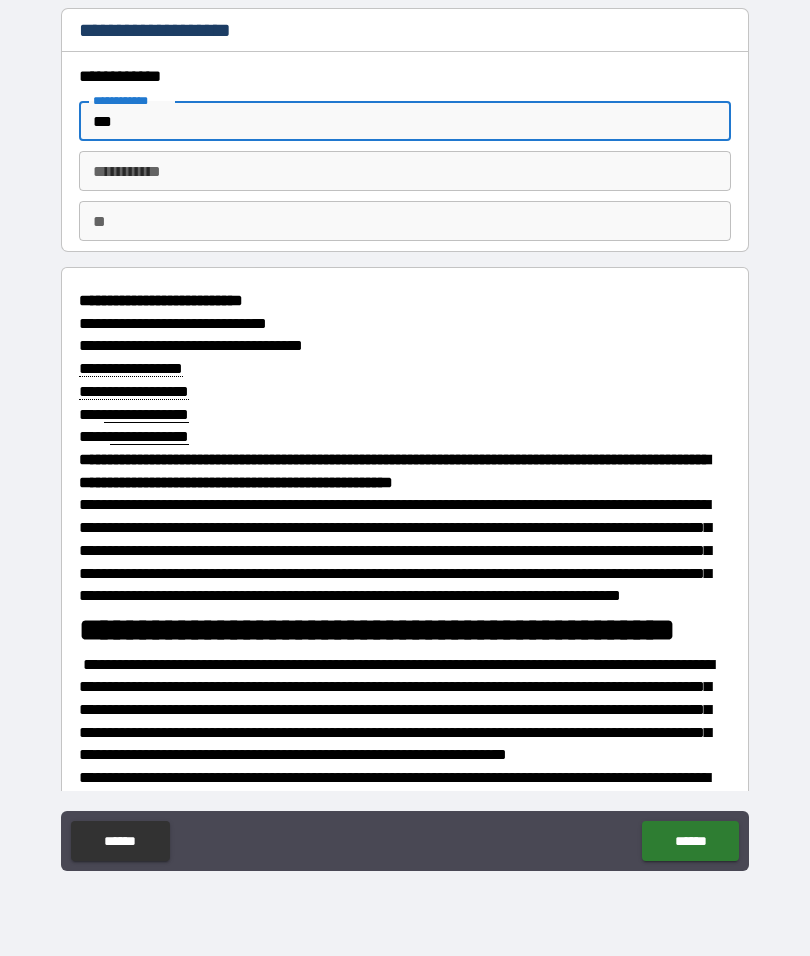 type on "****" 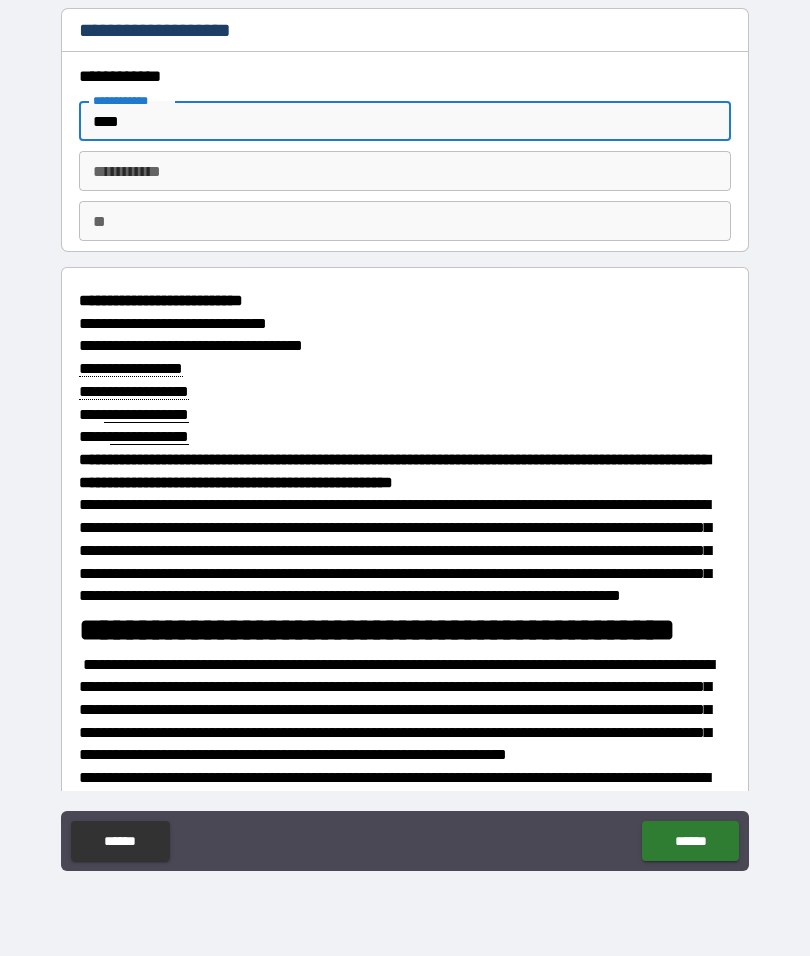 type on "*" 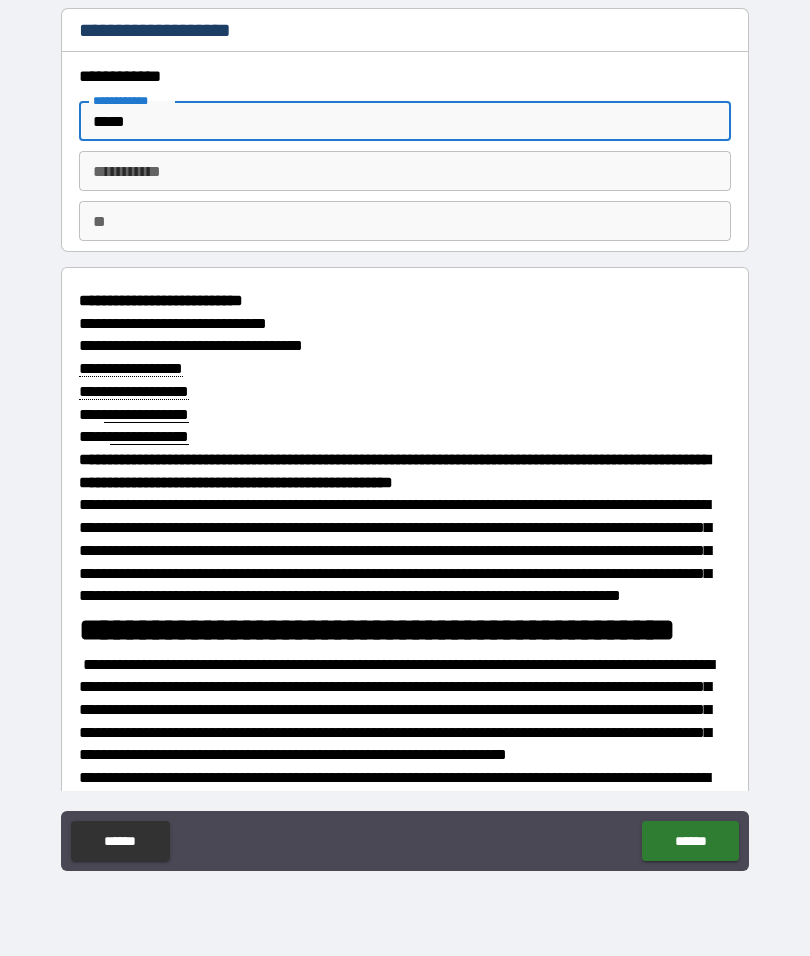 type on "*" 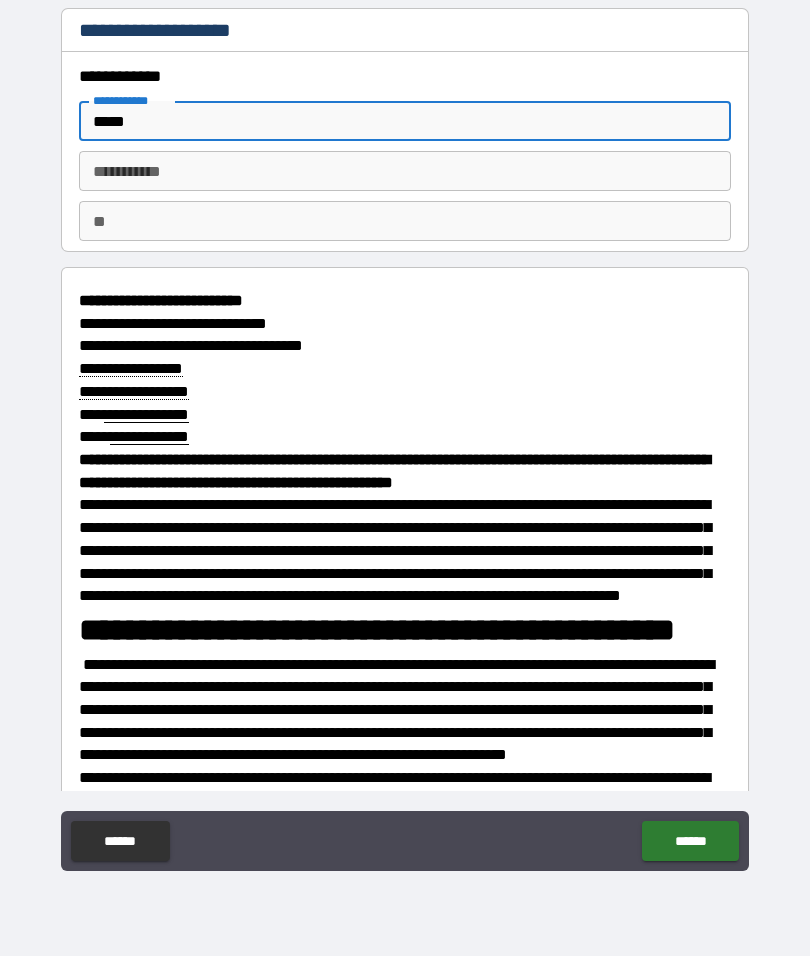 type on "*****" 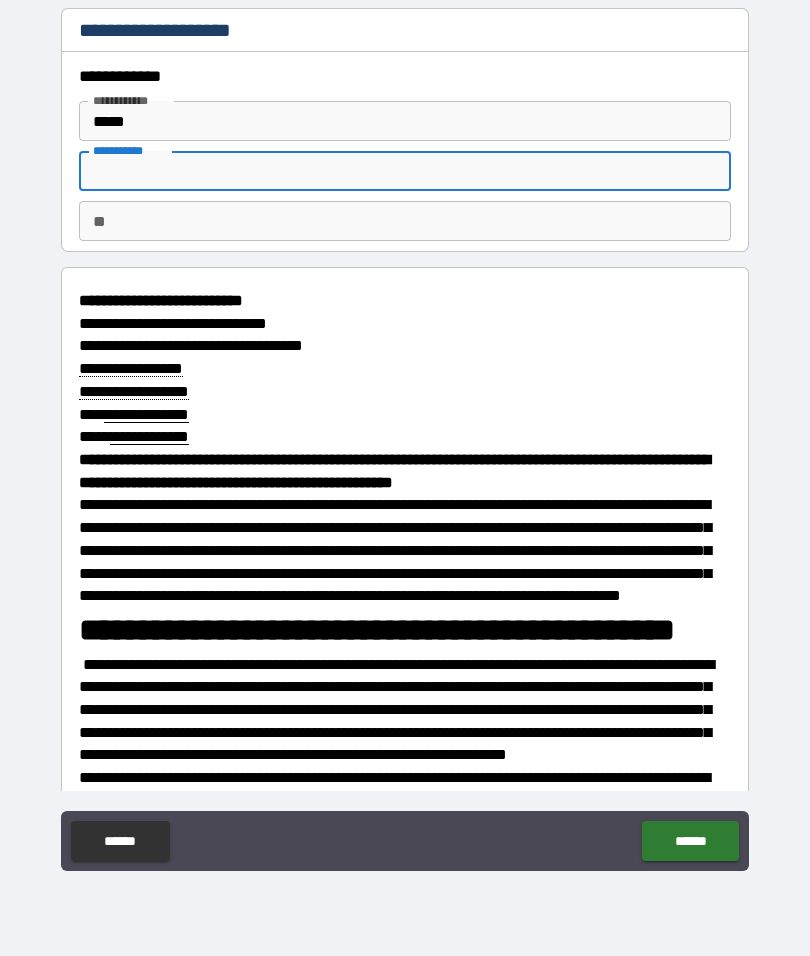 type on "*" 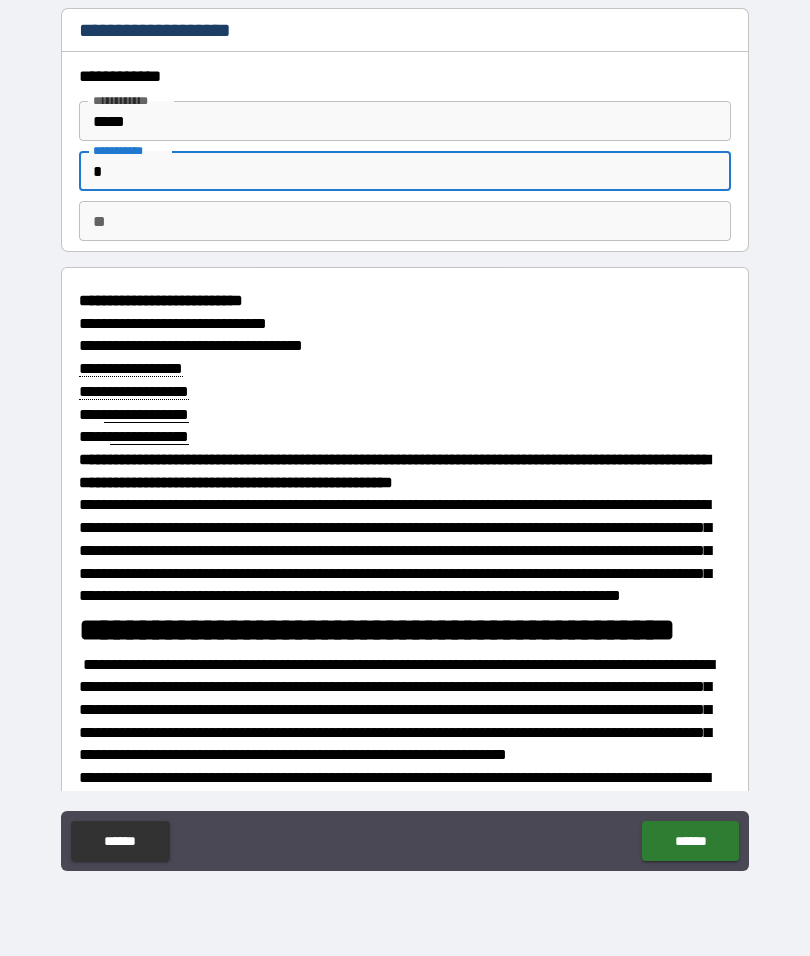 type on "*" 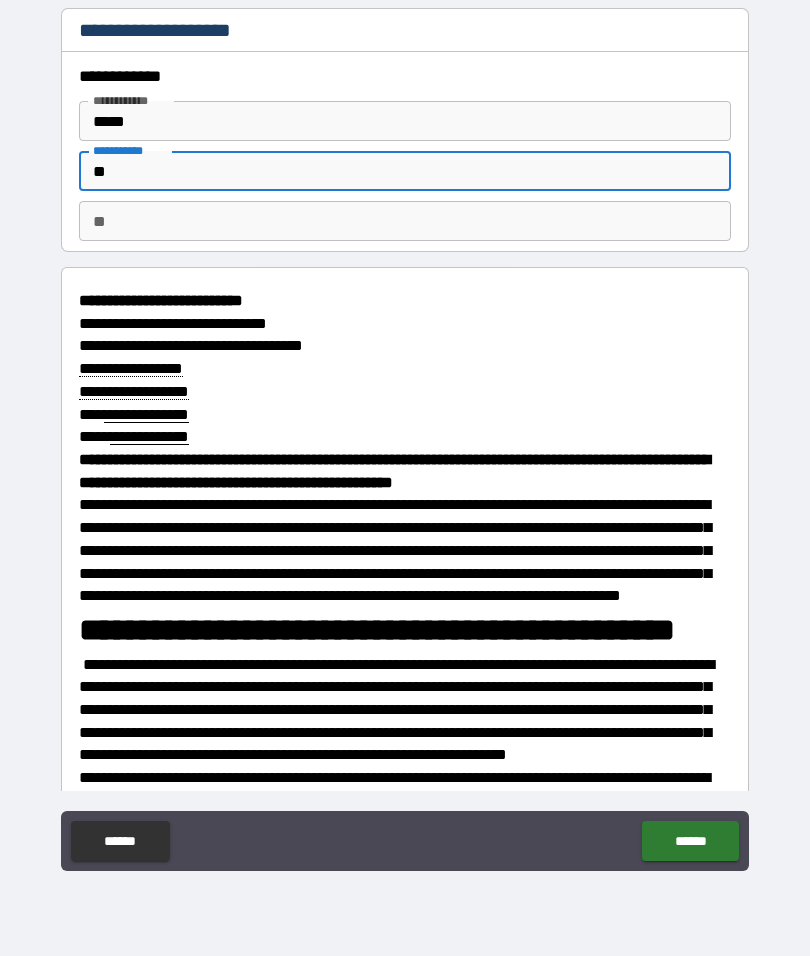 type on "*" 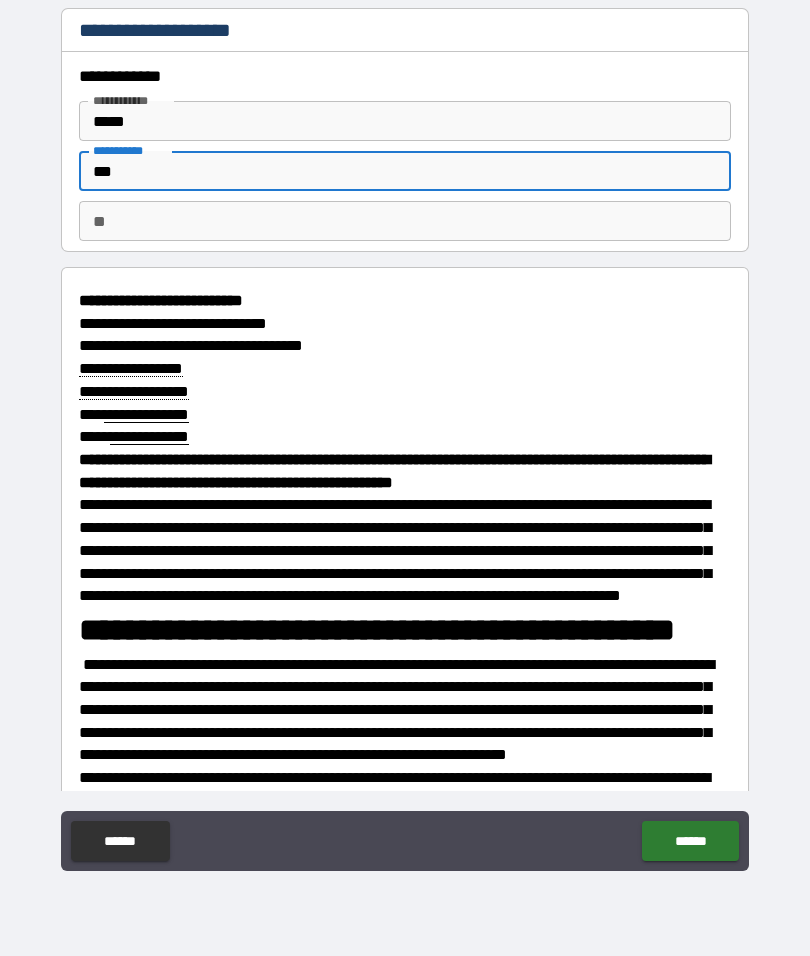 type on "*" 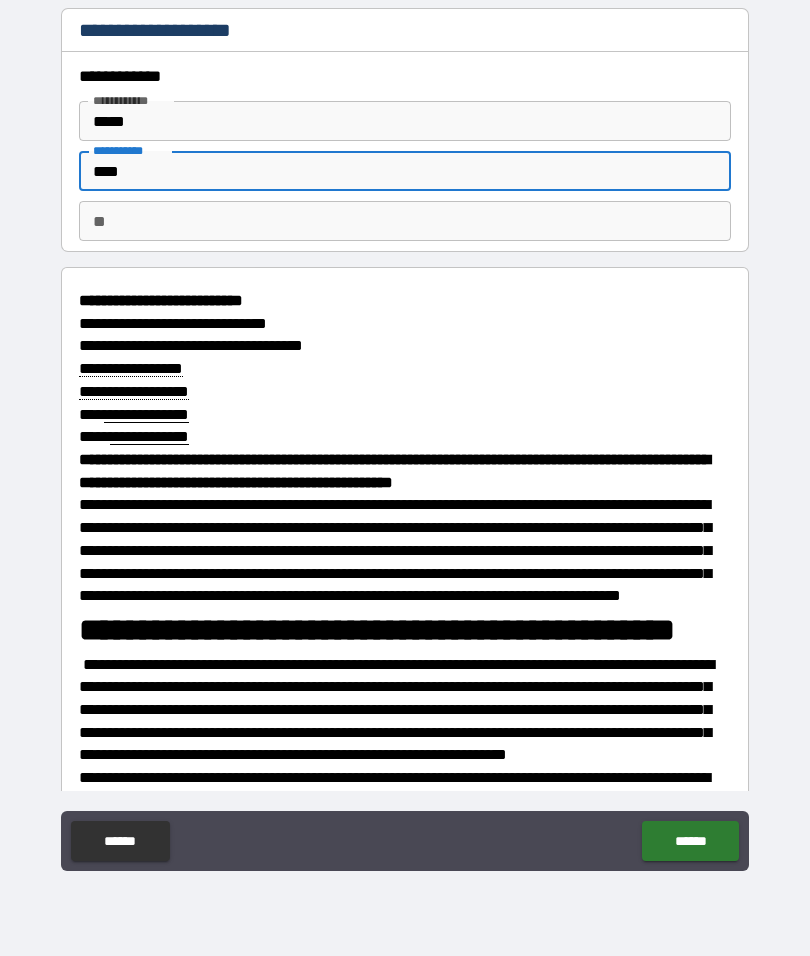 type on "*" 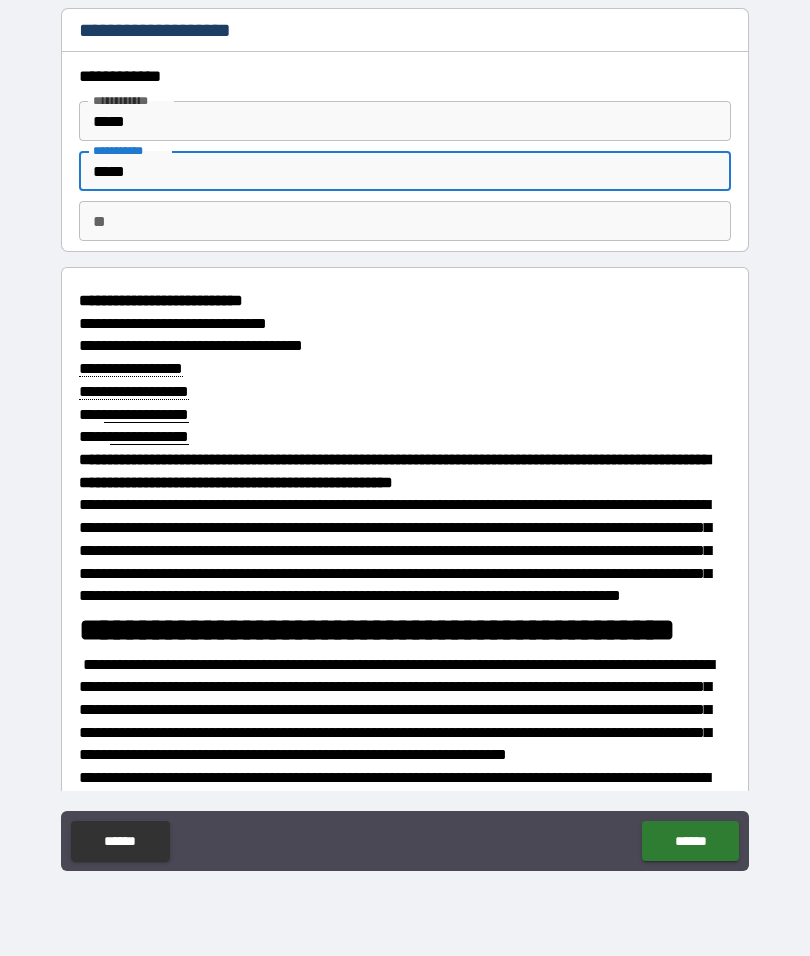 type on "*" 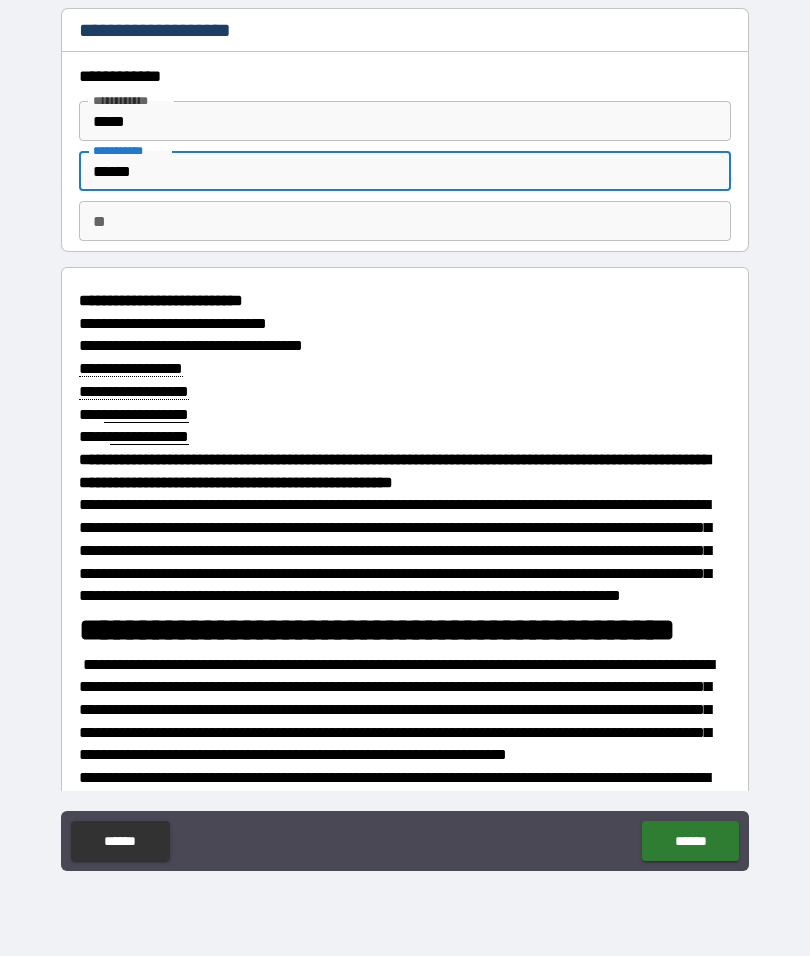 type on "*" 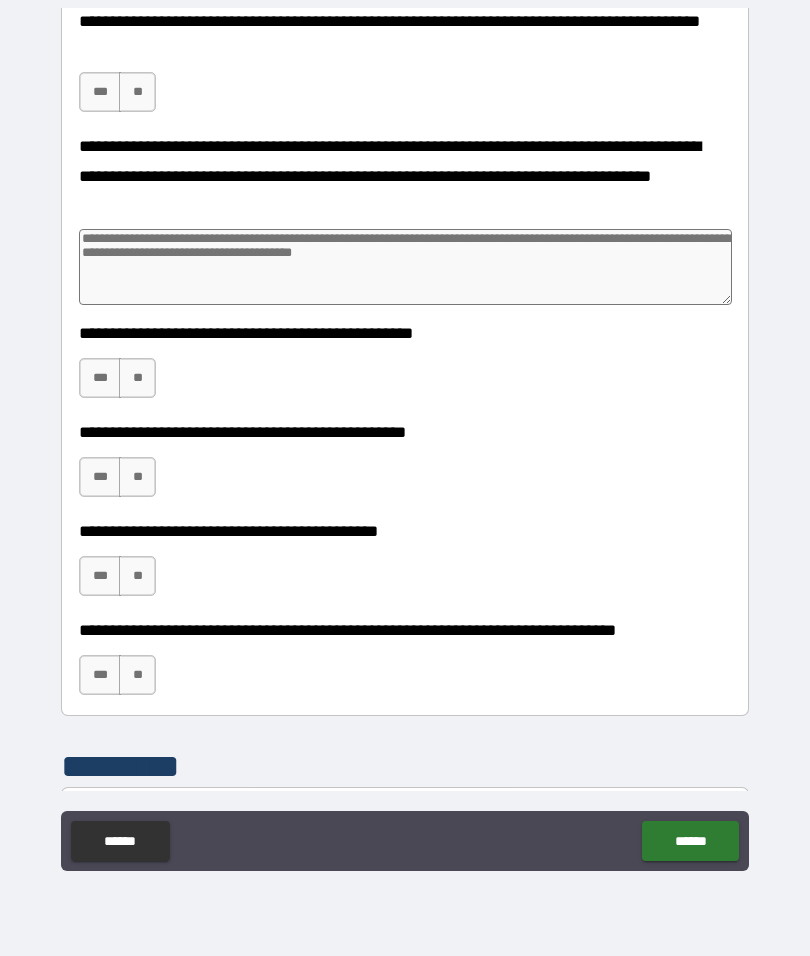 scroll, scrollTop: 4258, scrollLeft: 0, axis: vertical 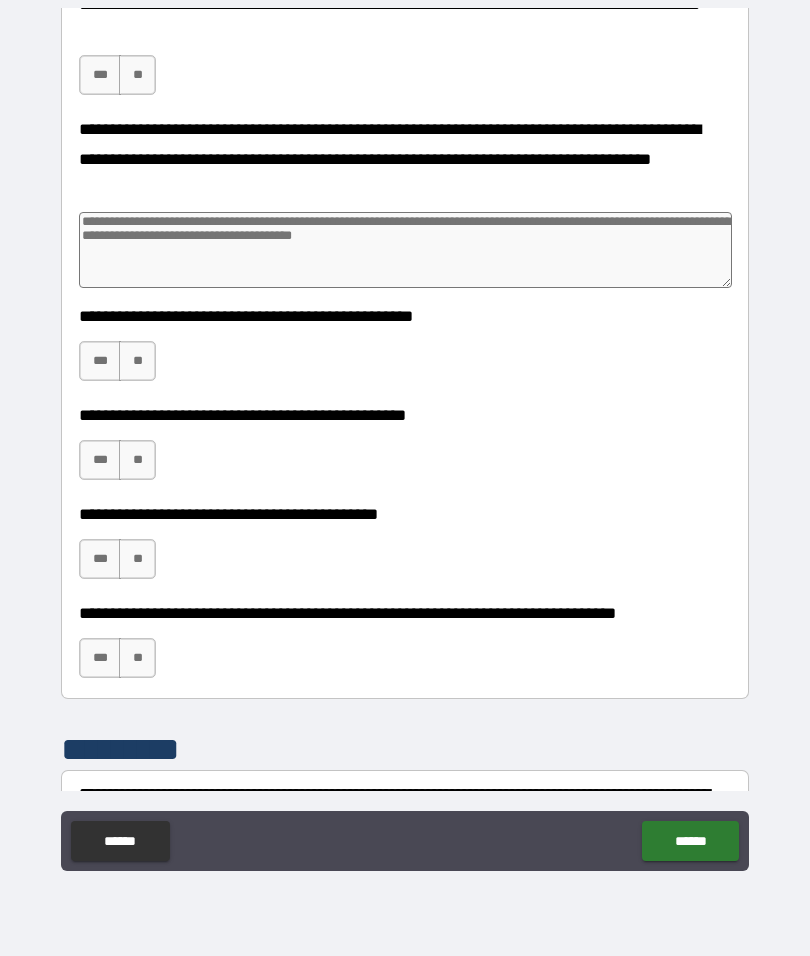 type on "******" 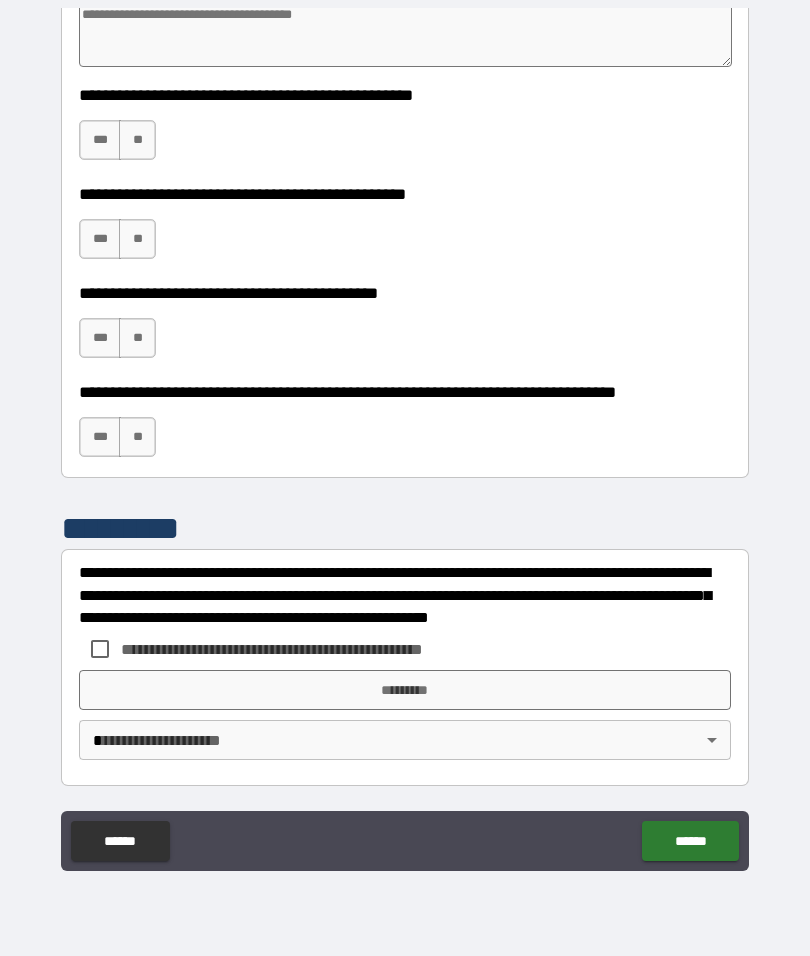 scroll, scrollTop: 4760, scrollLeft: 0, axis: vertical 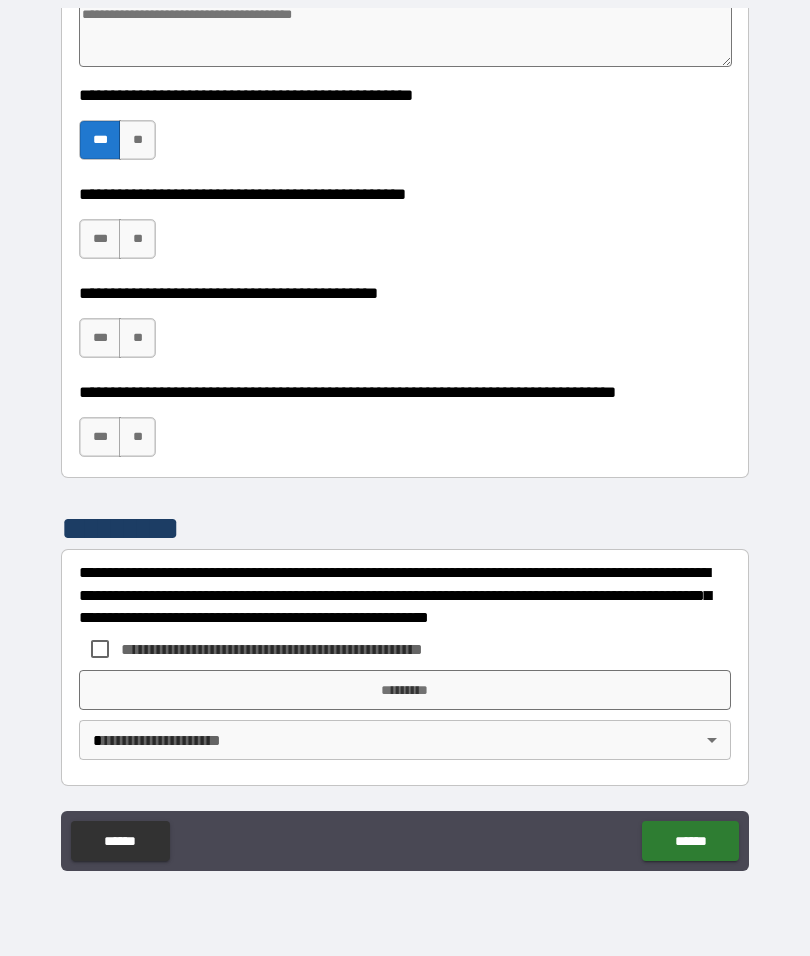click on "***" at bounding box center [100, 338] 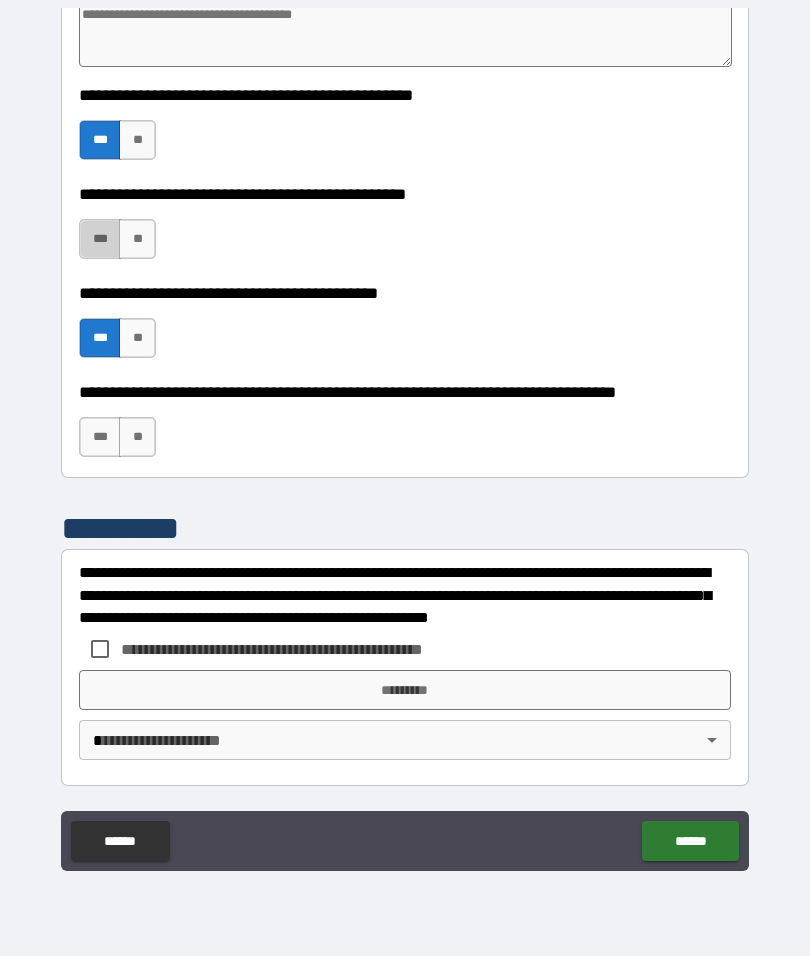 click on "***" at bounding box center (100, 239) 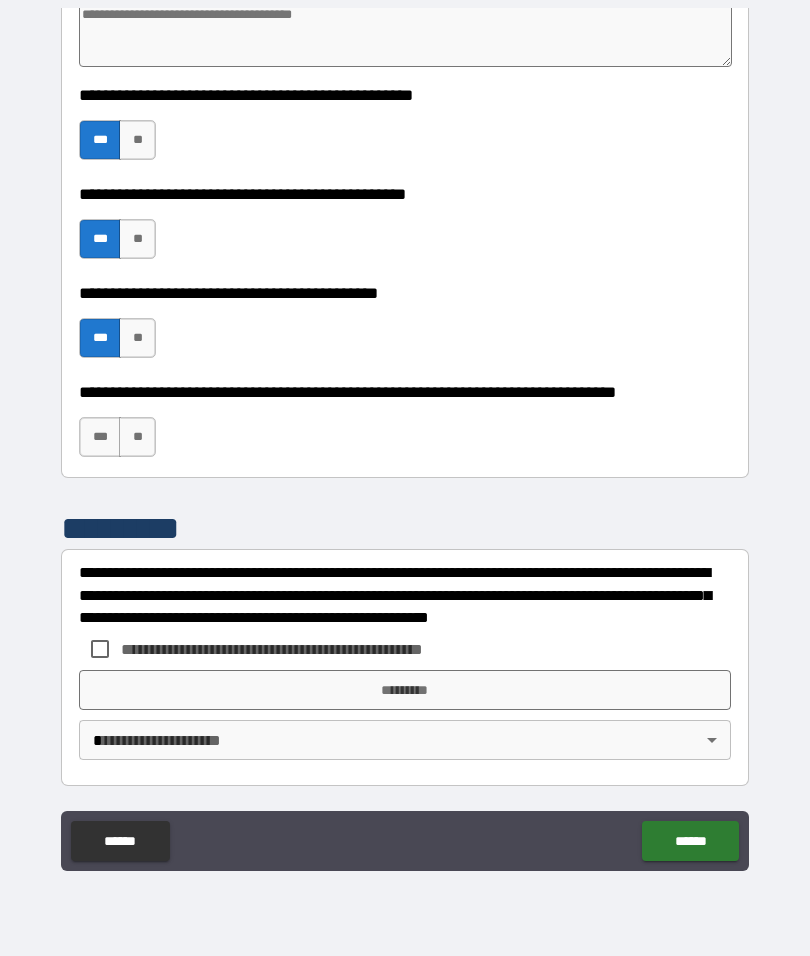click on "**" at bounding box center (137, 437) 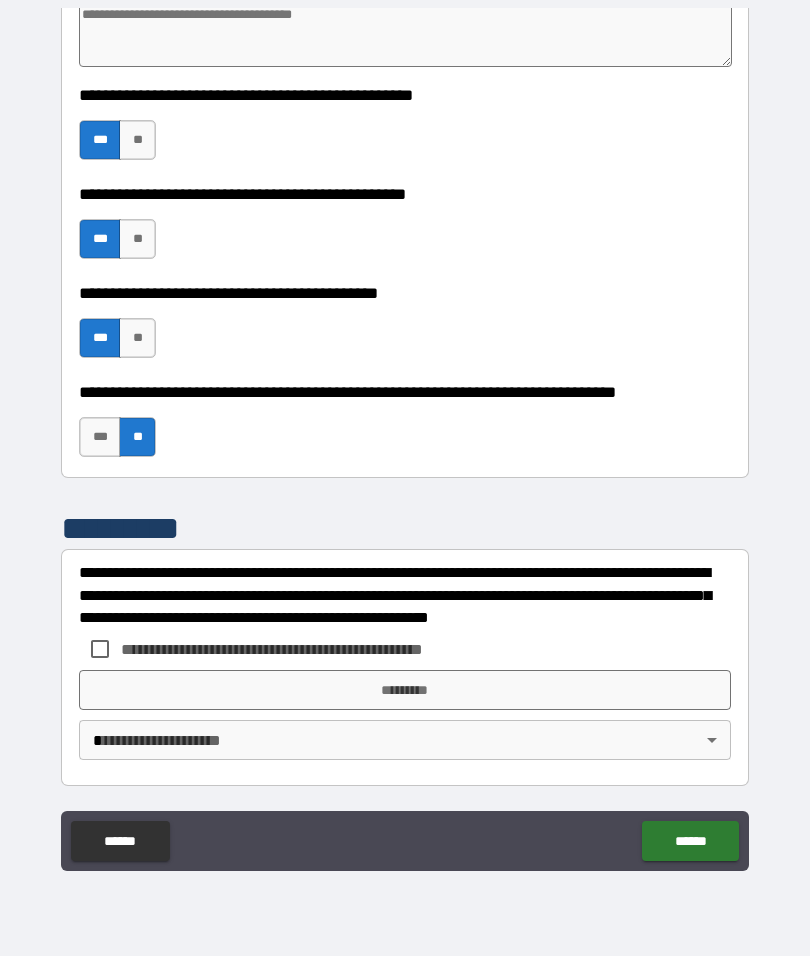 scroll, scrollTop: 4925, scrollLeft: 0, axis: vertical 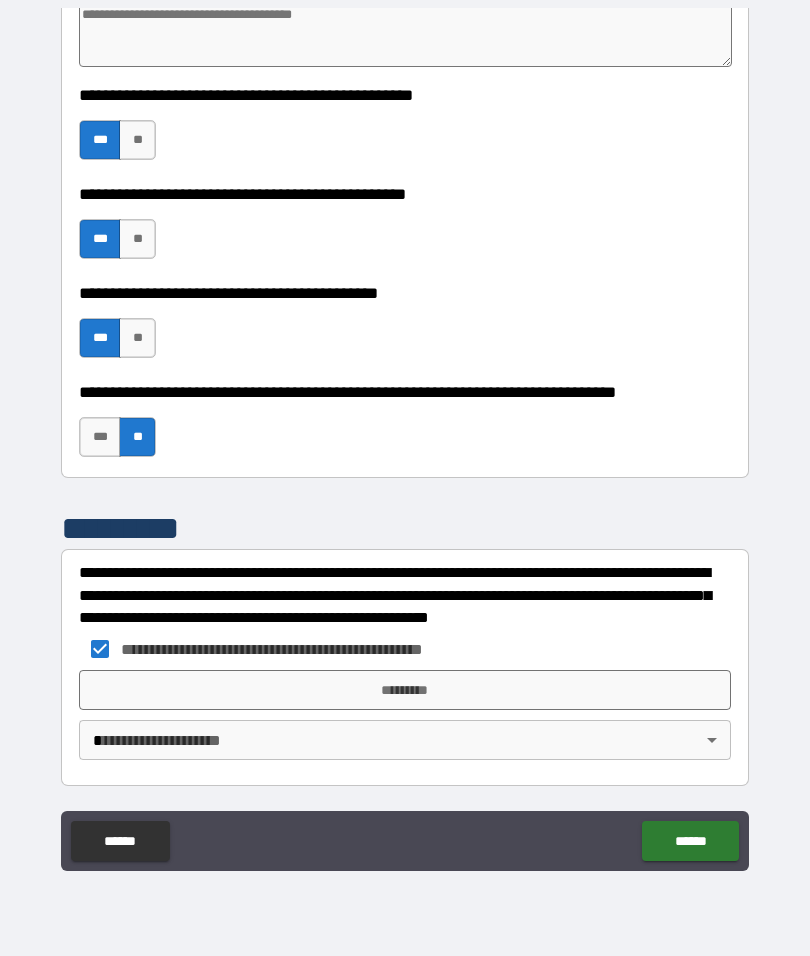 click on "**********" at bounding box center (405, 437) 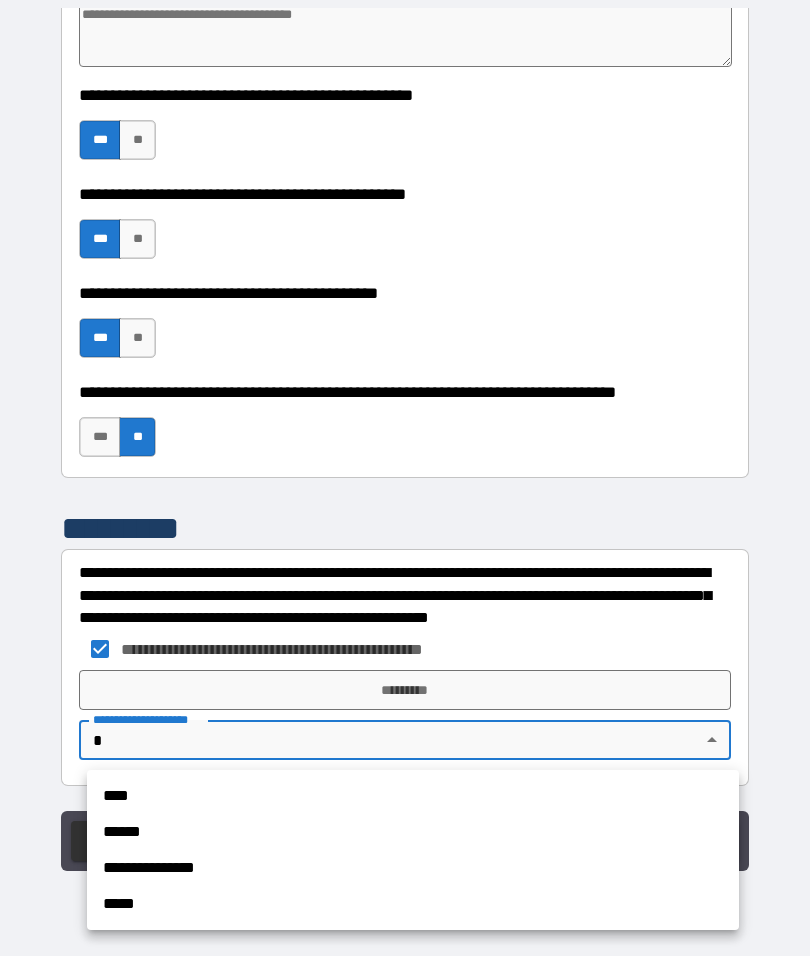 click on "****" at bounding box center [413, 796] 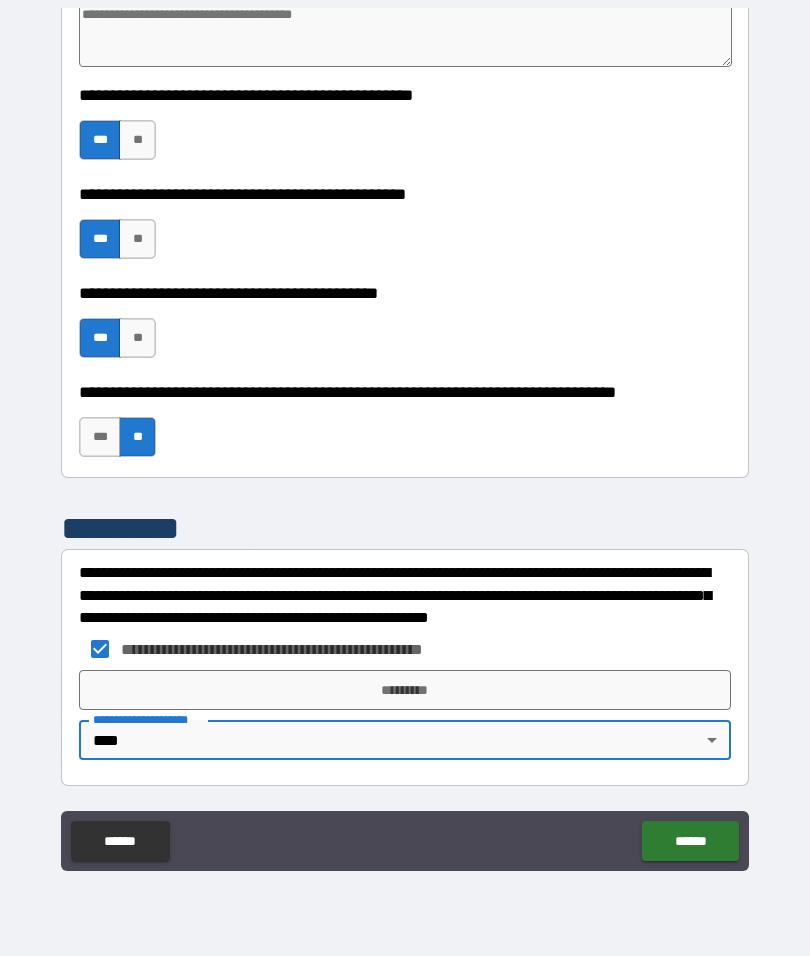 click on "*********" at bounding box center (405, 690) 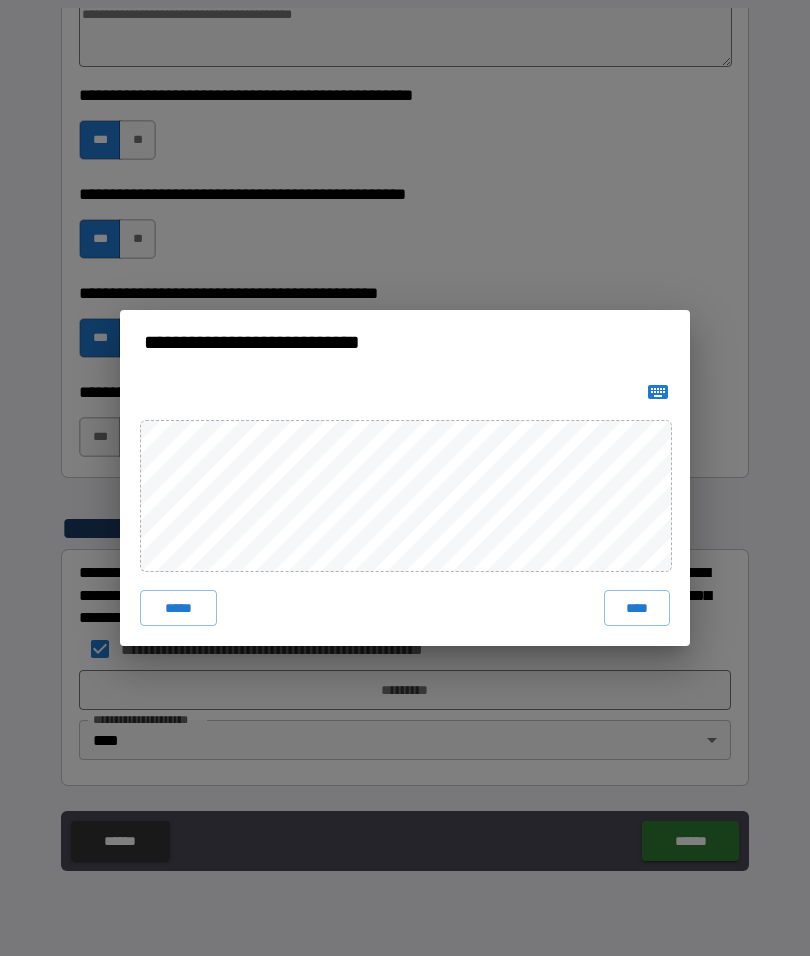 click on "**********" at bounding box center (405, 478) 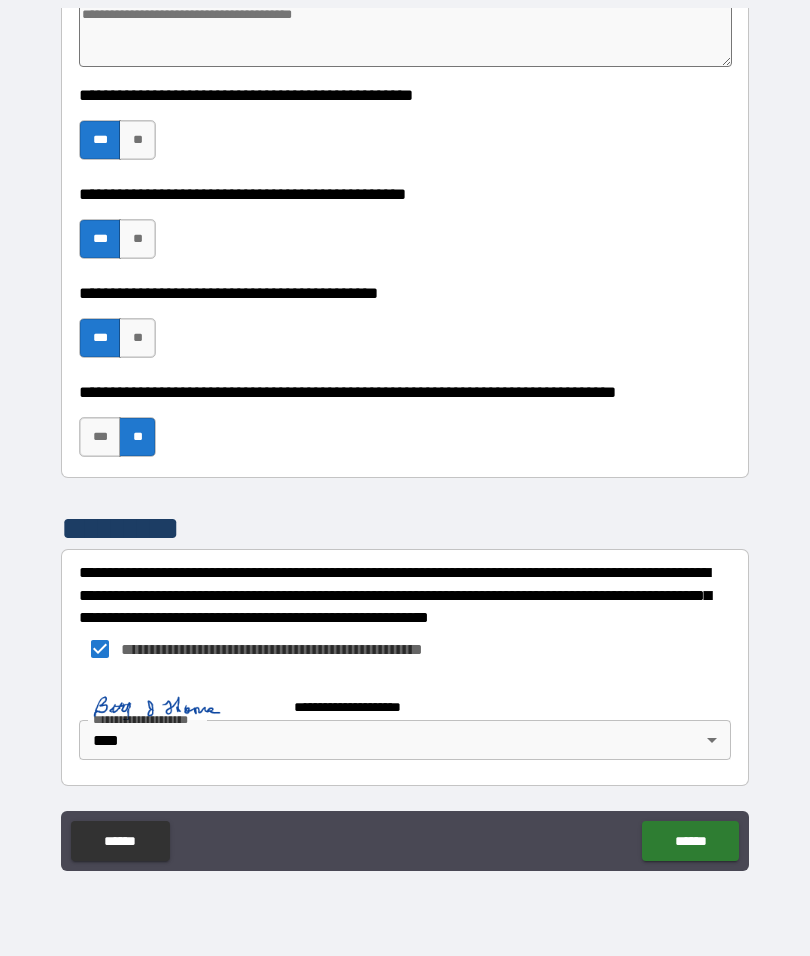 scroll, scrollTop: 4915, scrollLeft: 0, axis: vertical 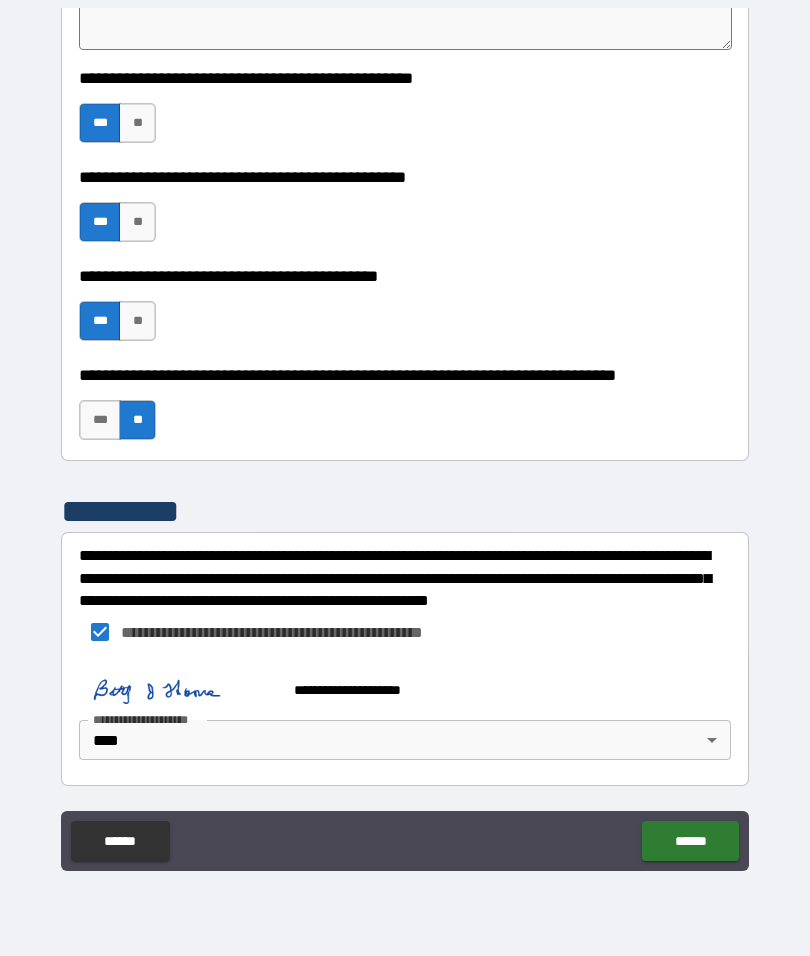 click on "******" at bounding box center [690, 841] 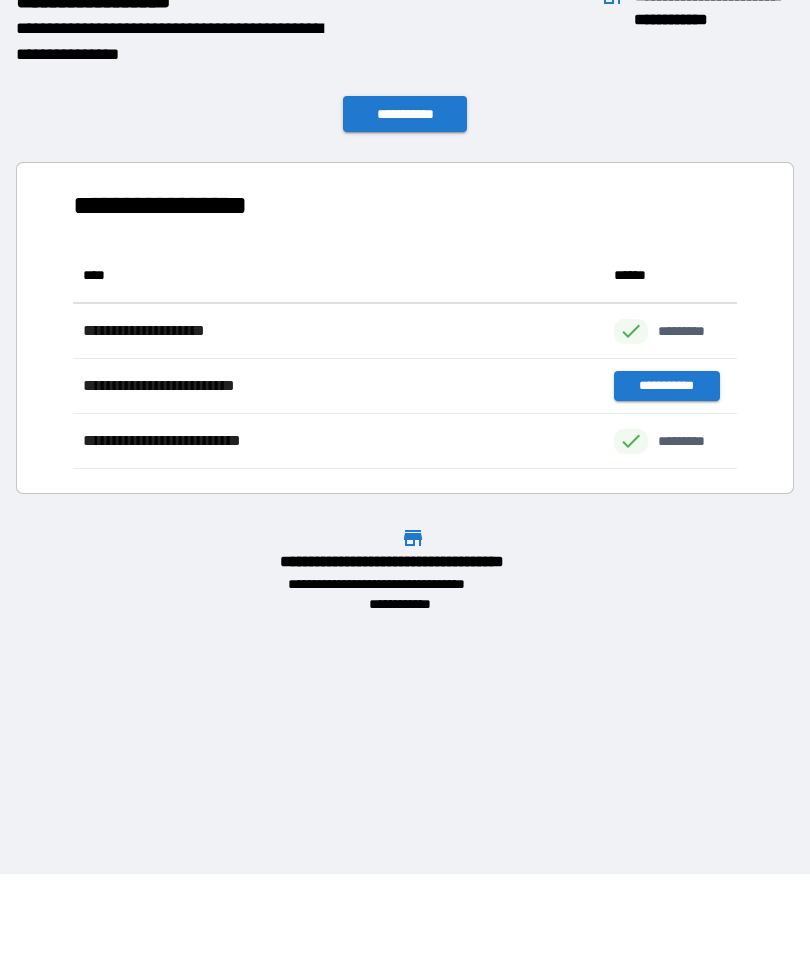scroll, scrollTop: 1, scrollLeft: 1, axis: both 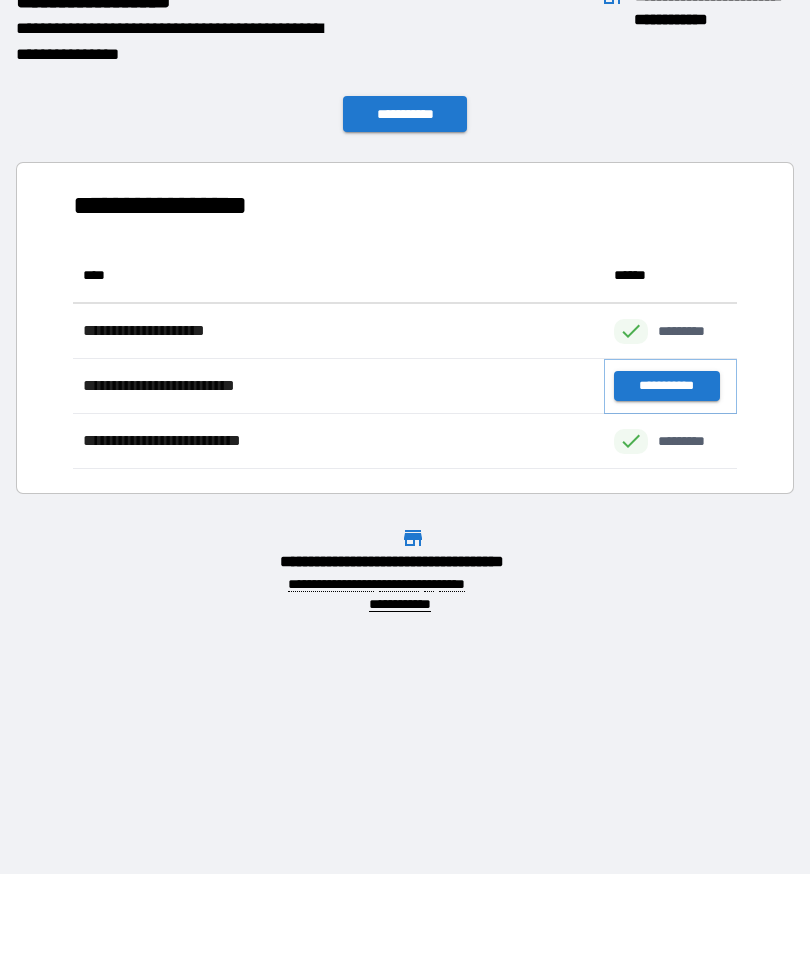 click on "**********" at bounding box center (666, 386) 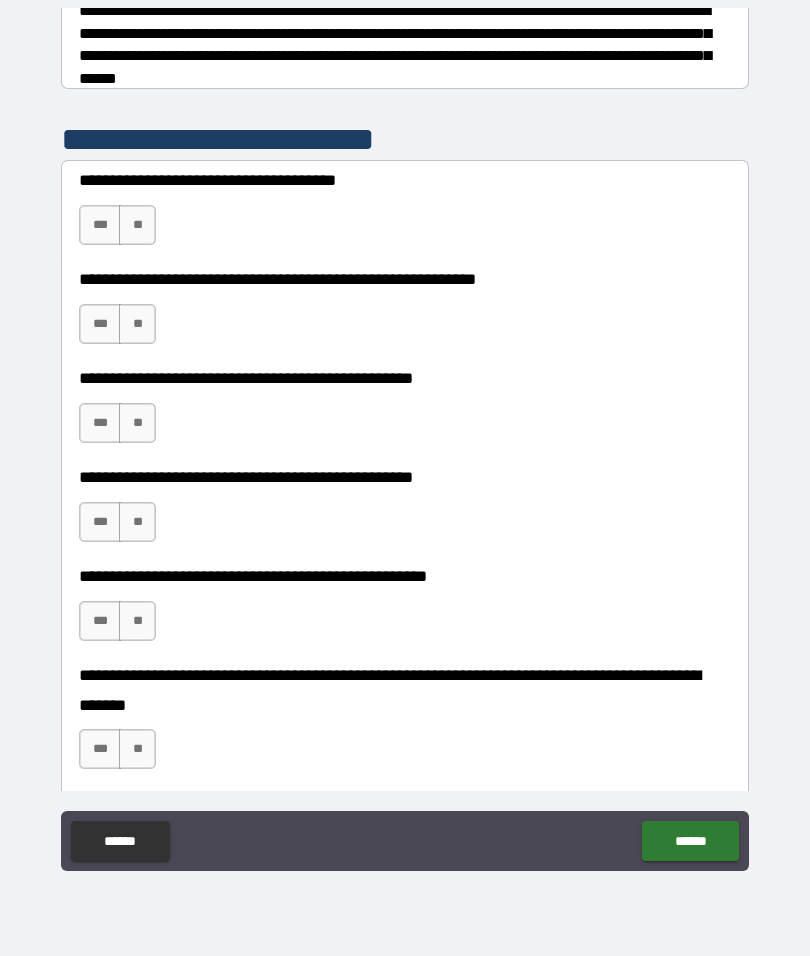 scroll, scrollTop: 337, scrollLeft: 0, axis: vertical 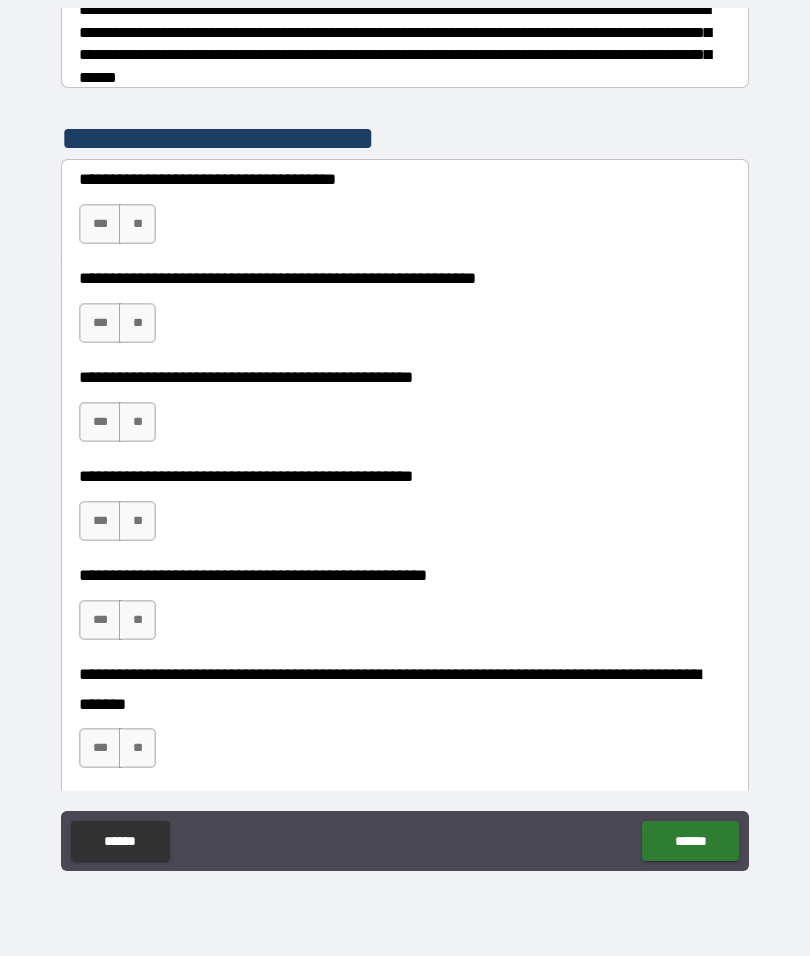 click on "***" at bounding box center [100, 224] 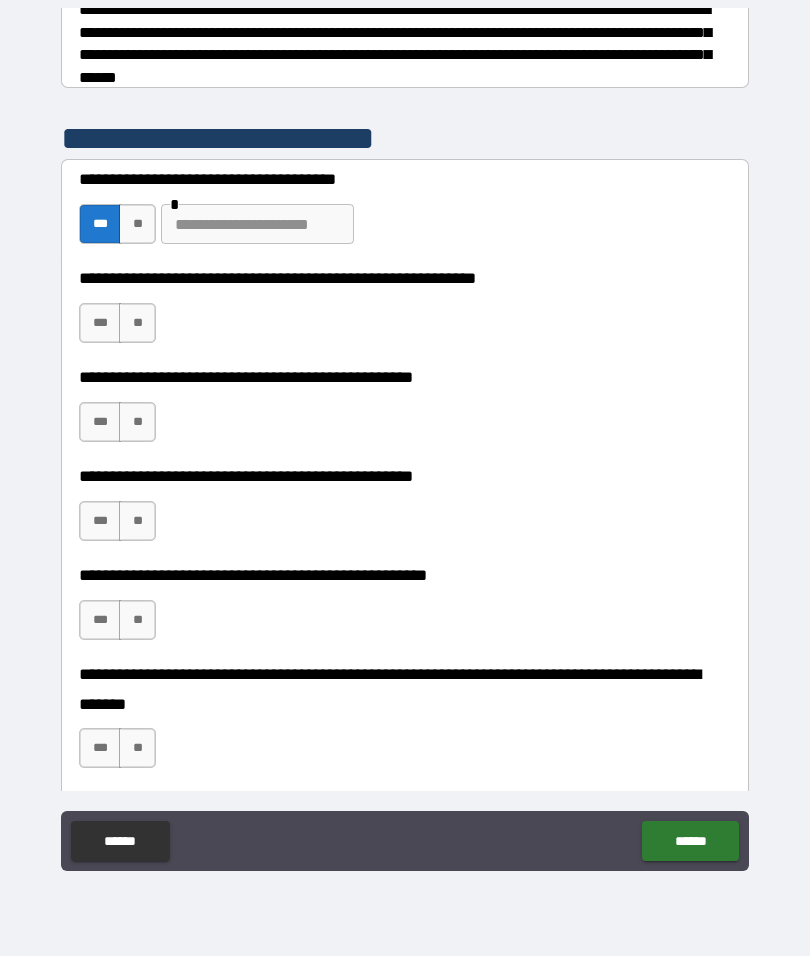 click at bounding box center (257, 224) 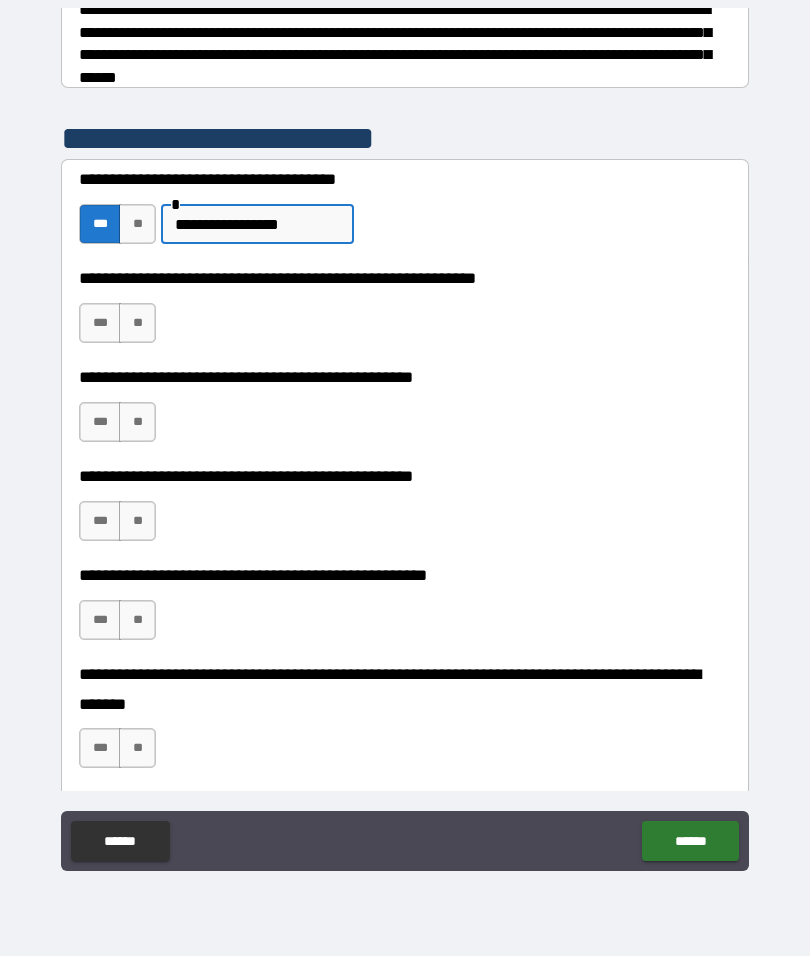 type on "**********" 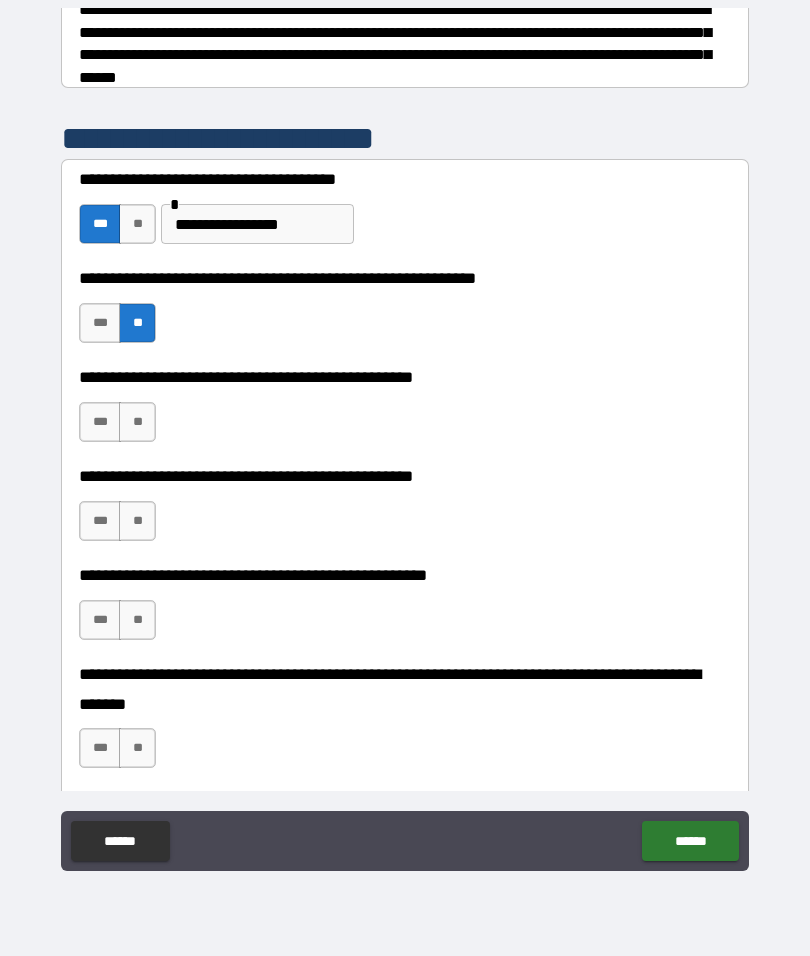 click on "**" at bounding box center (137, 422) 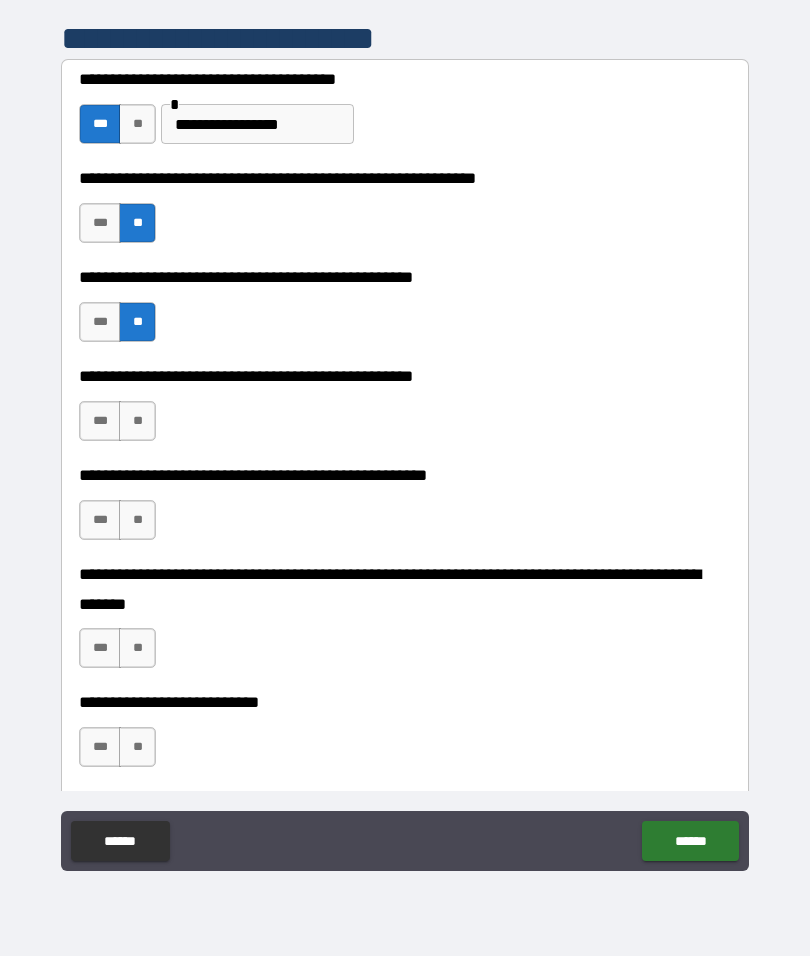 scroll, scrollTop: 446, scrollLeft: 0, axis: vertical 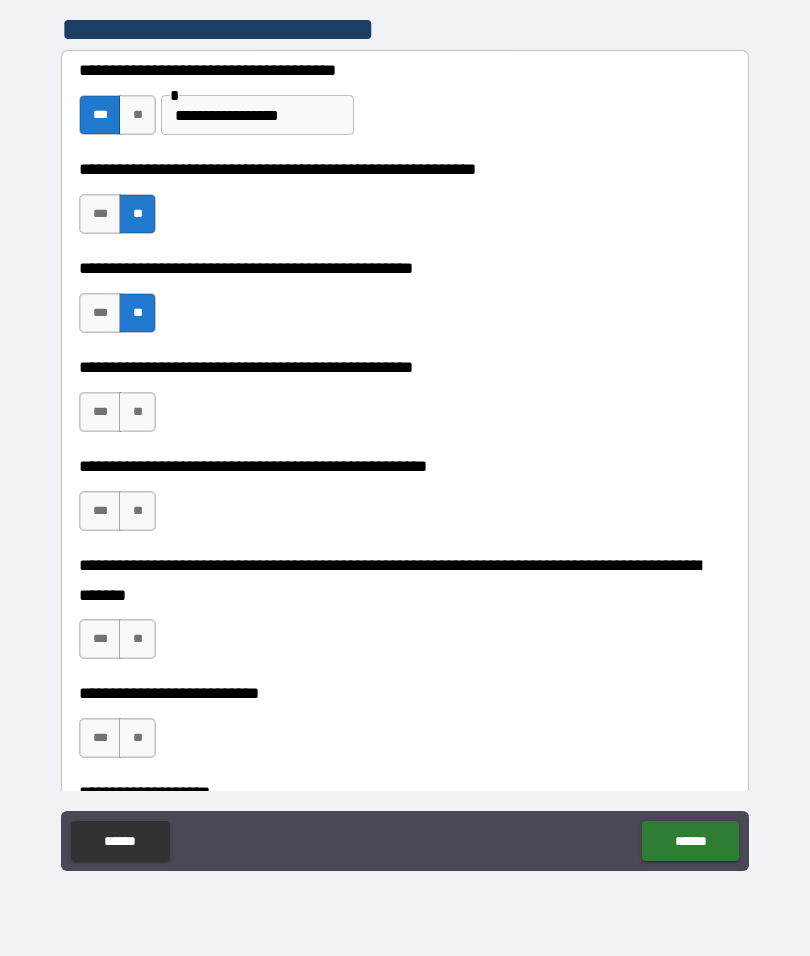 click on "***" at bounding box center (100, 412) 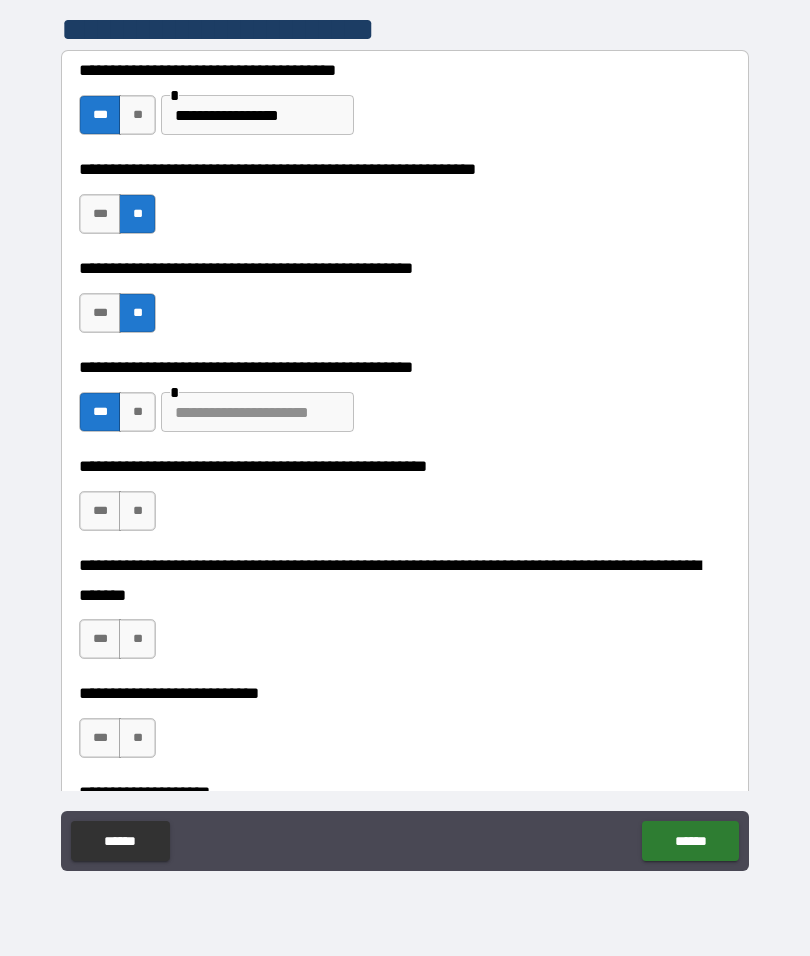 click at bounding box center [257, 412] 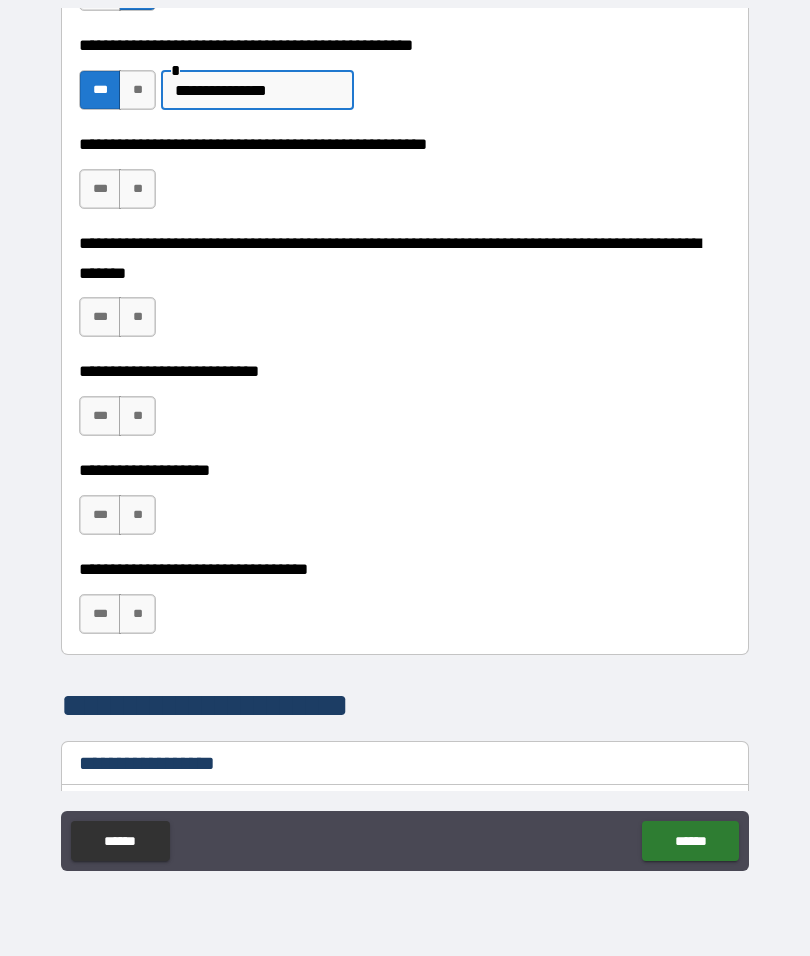 scroll, scrollTop: 771, scrollLeft: 0, axis: vertical 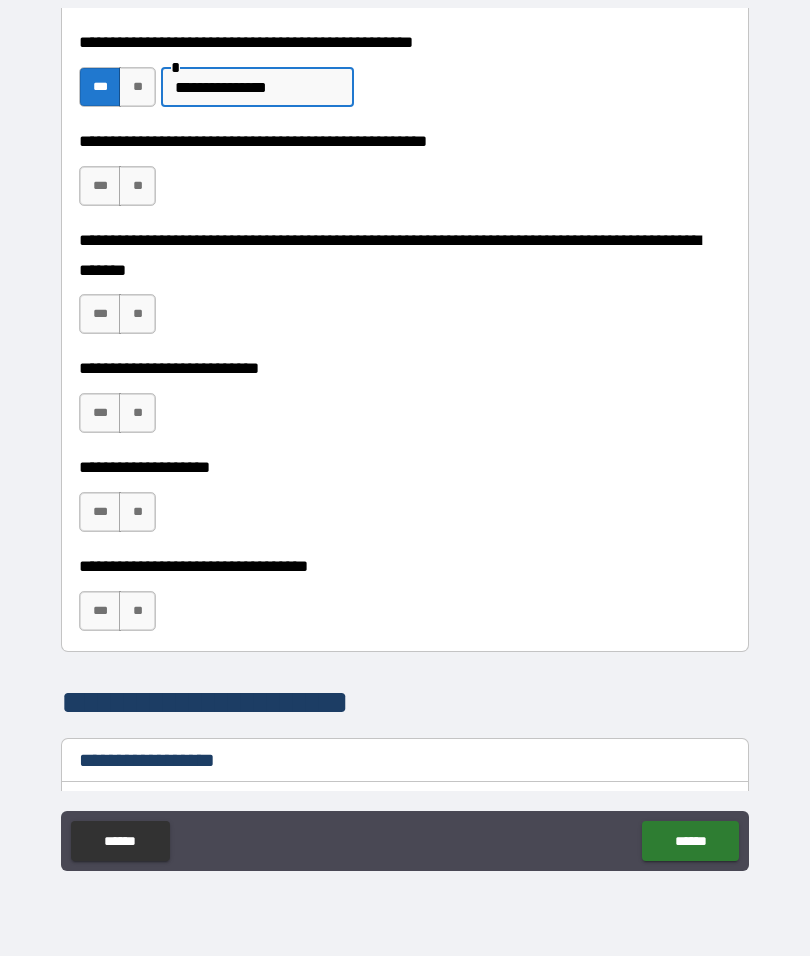 type on "**********" 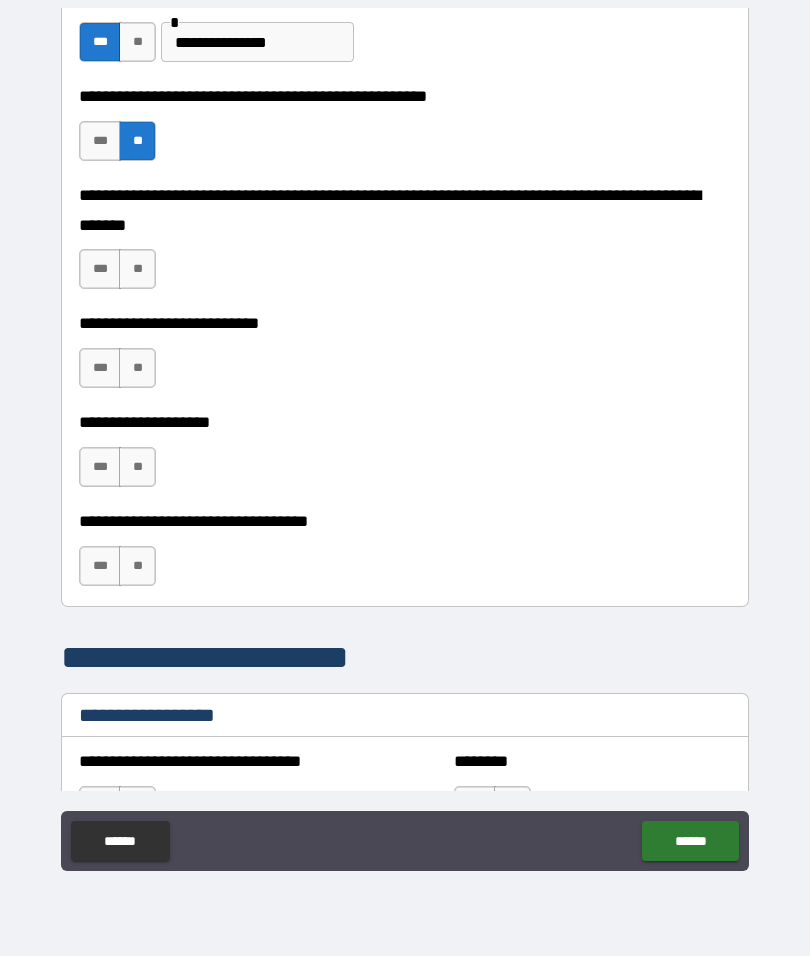 scroll, scrollTop: 825, scrollLeft: 0, axis: vertical 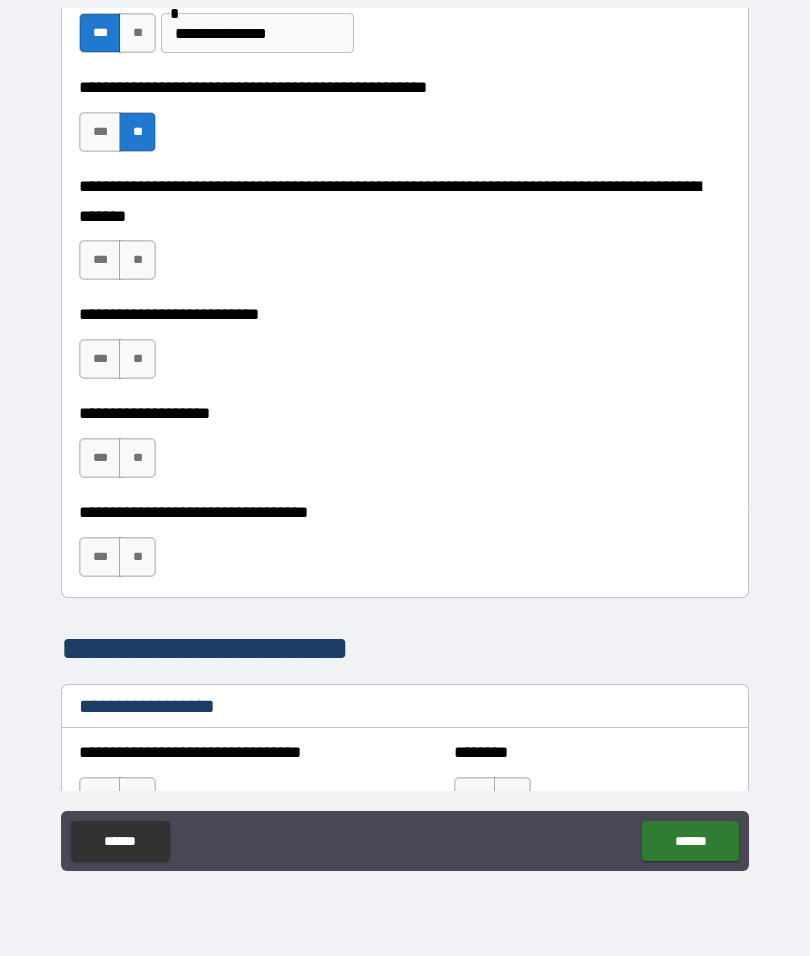 click on "**" at bounding box center [137, 260] 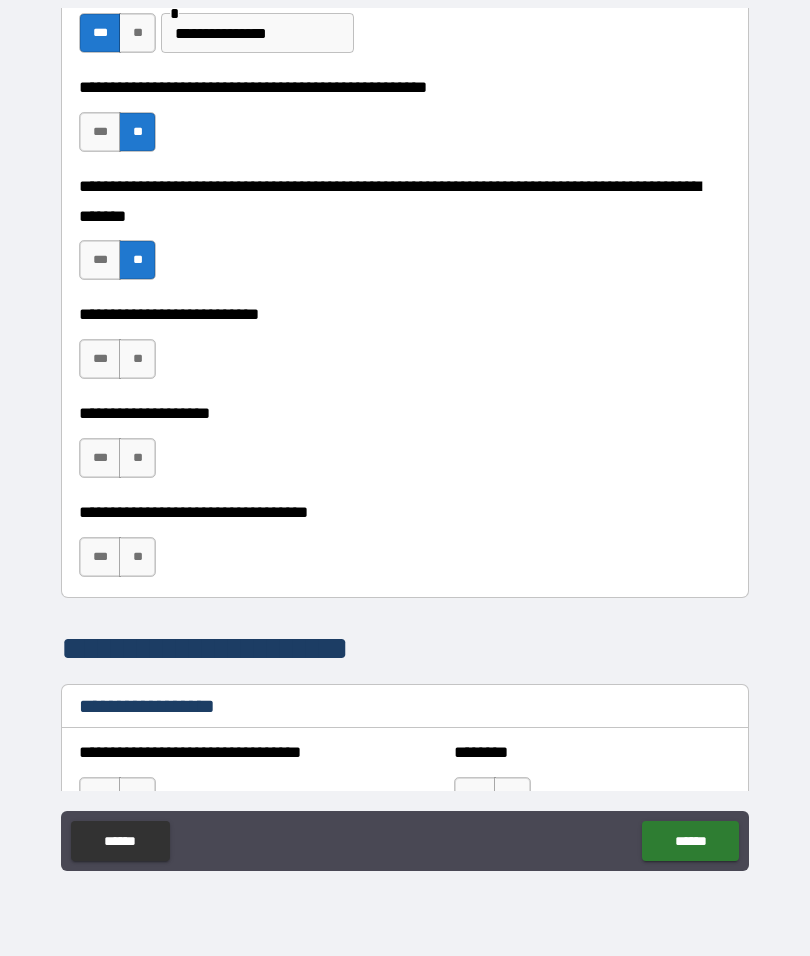 click on "**" at bounding box center (137, 359) 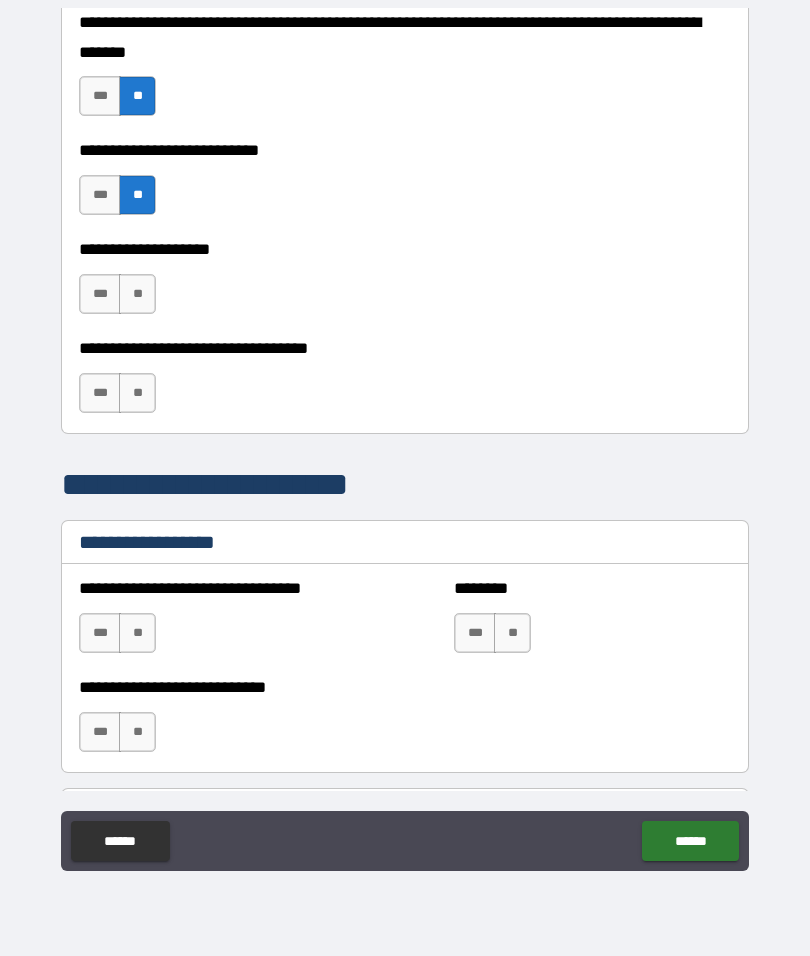 scroll, scrollTop: 991, scrollLeft: 0, axis: vertical 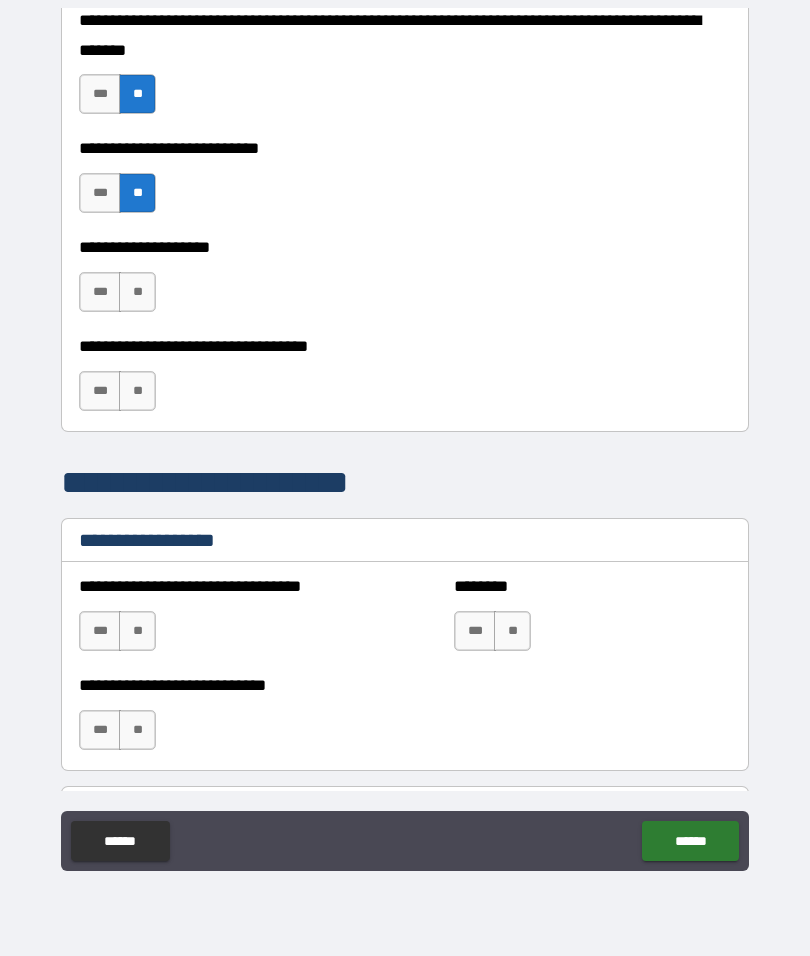 click on "**" at bounding box center [137, 292] 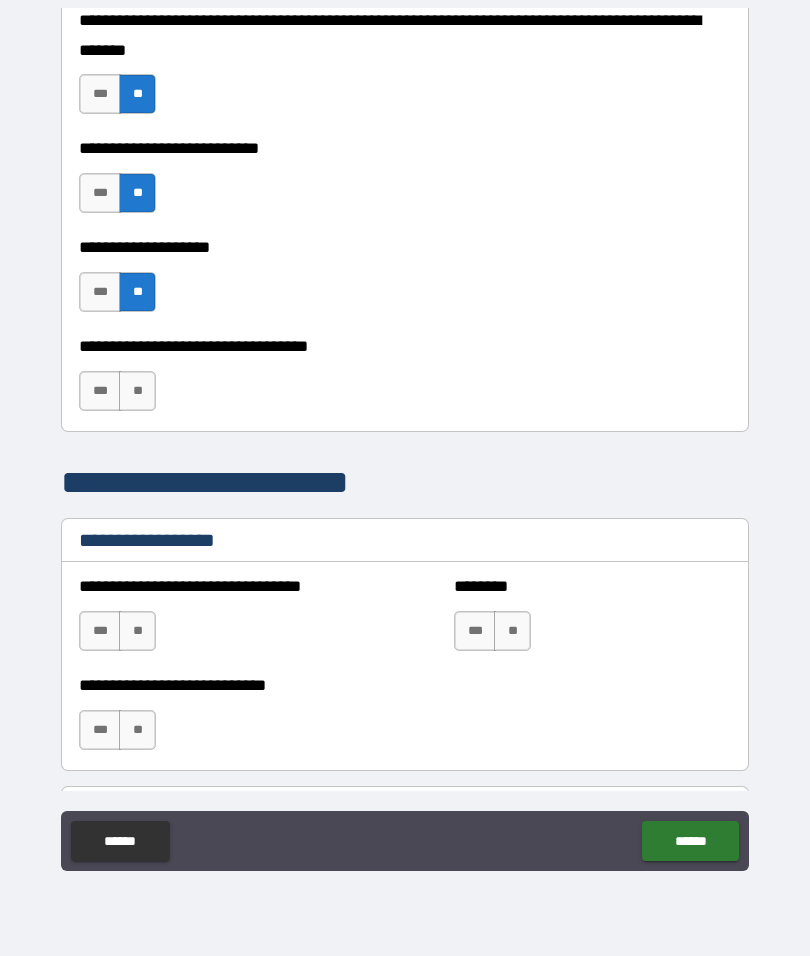 click on "**" at bounding box center (137, 391) 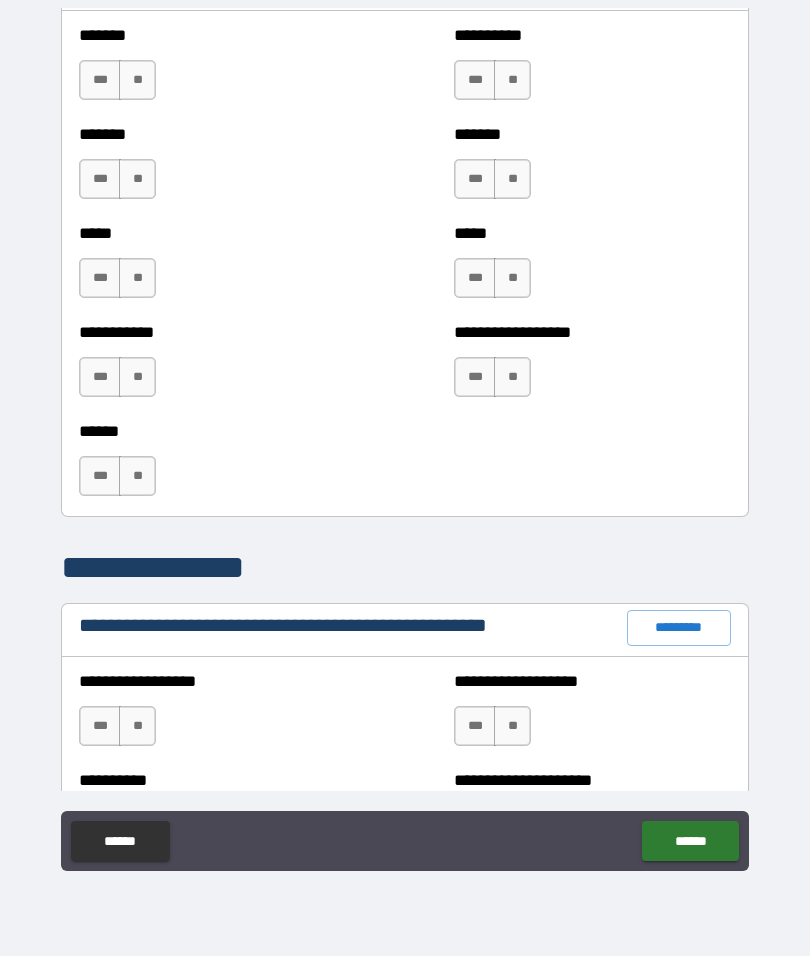 scroll, scrollTop: 1811, scrollLeft: 0, axis: vertical 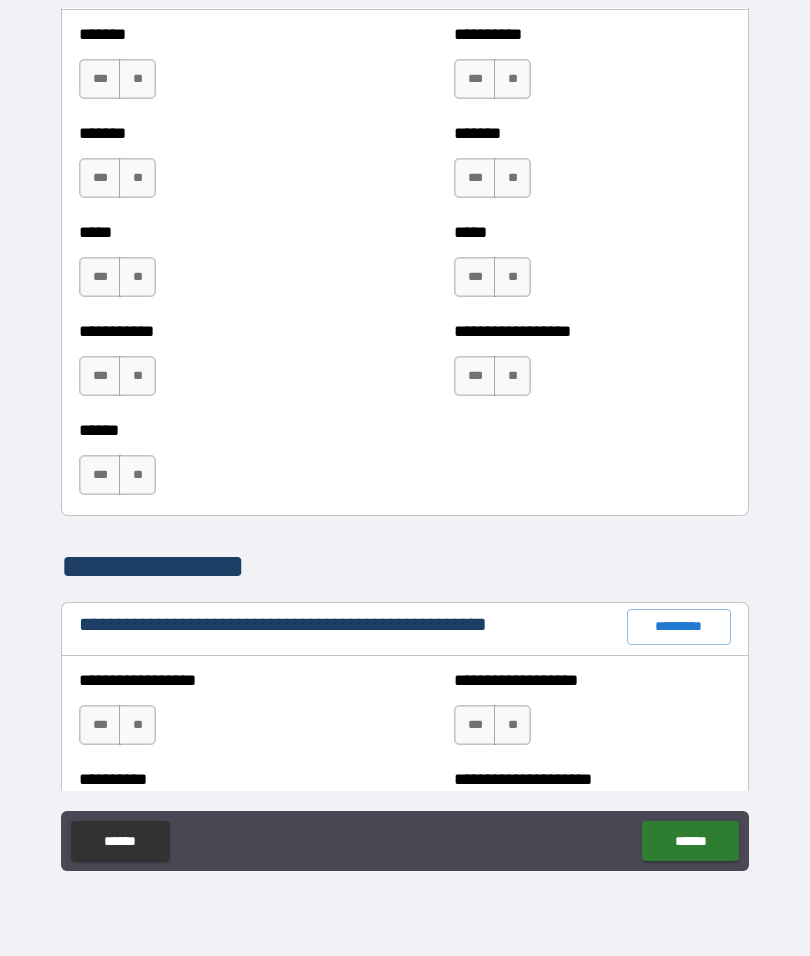 click on "***" at bounding box center [475, 277] 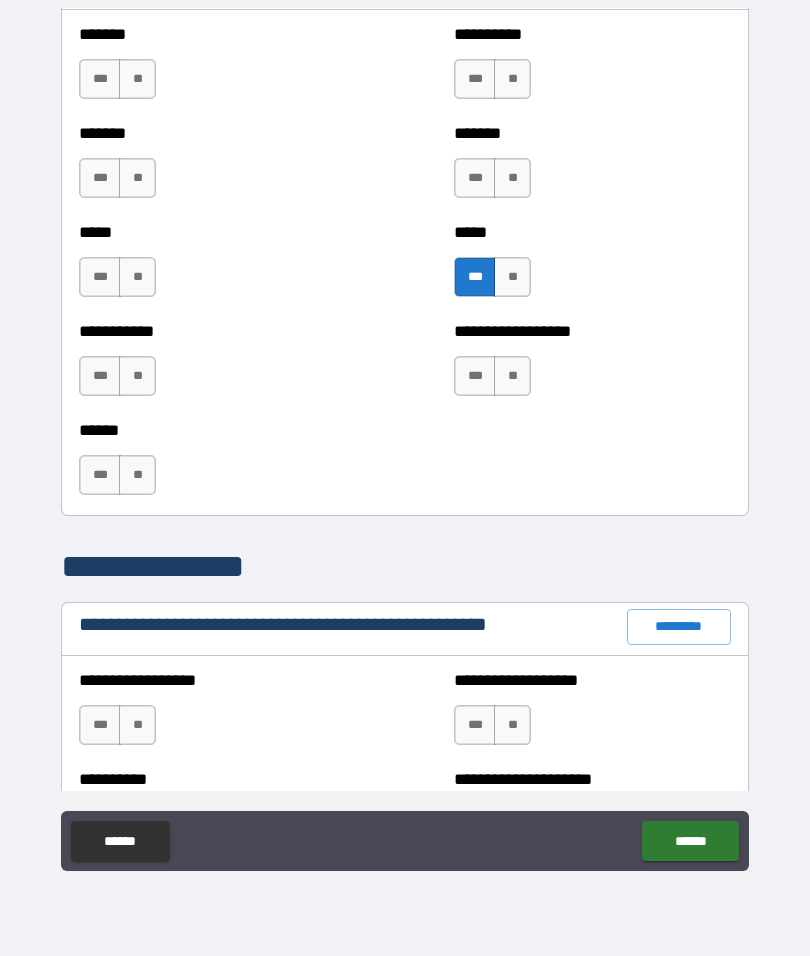 click on "***" at bounding box center (100, 376) 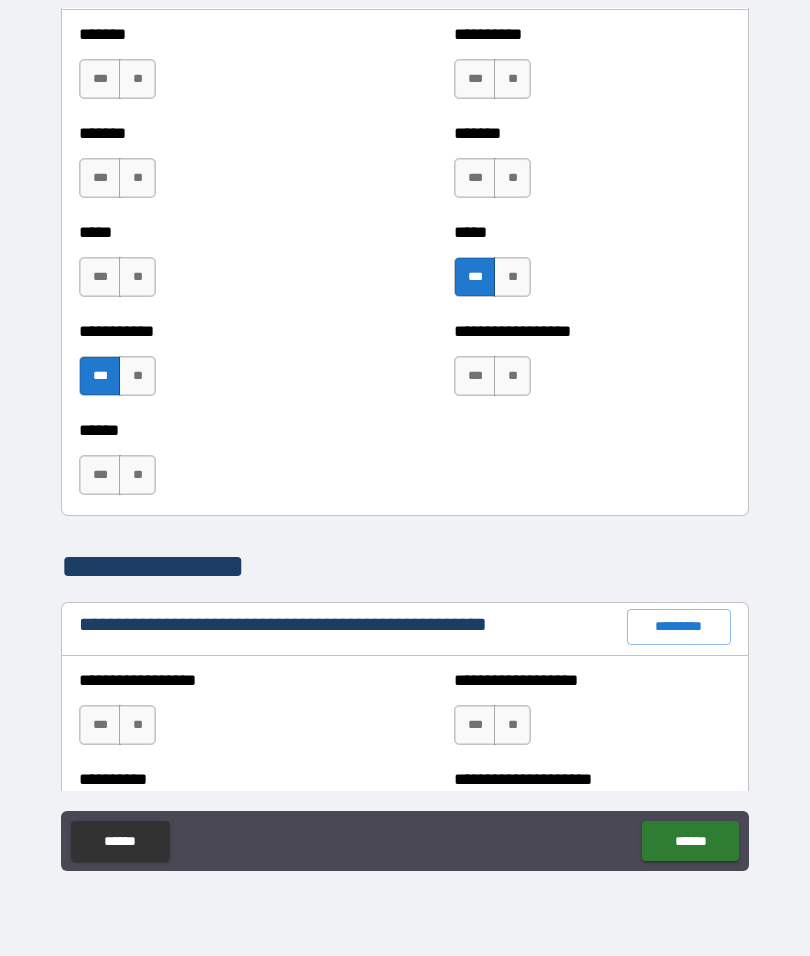 click on "***" at bounding box center (100, 475) 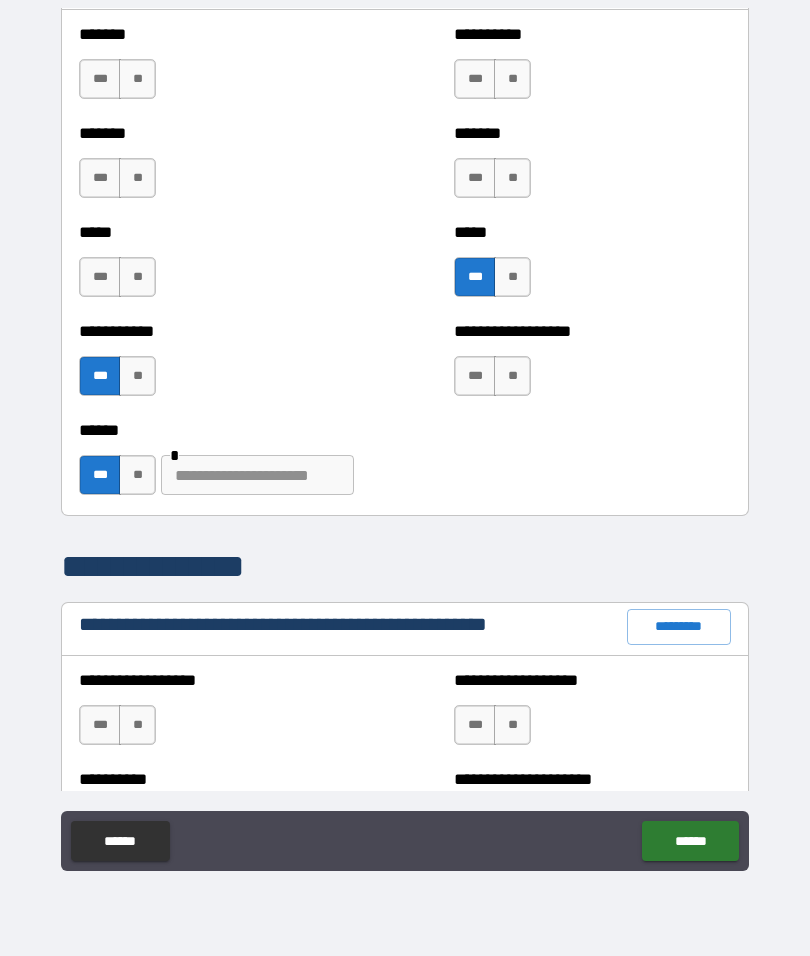 click at bounding box center (257, 475) 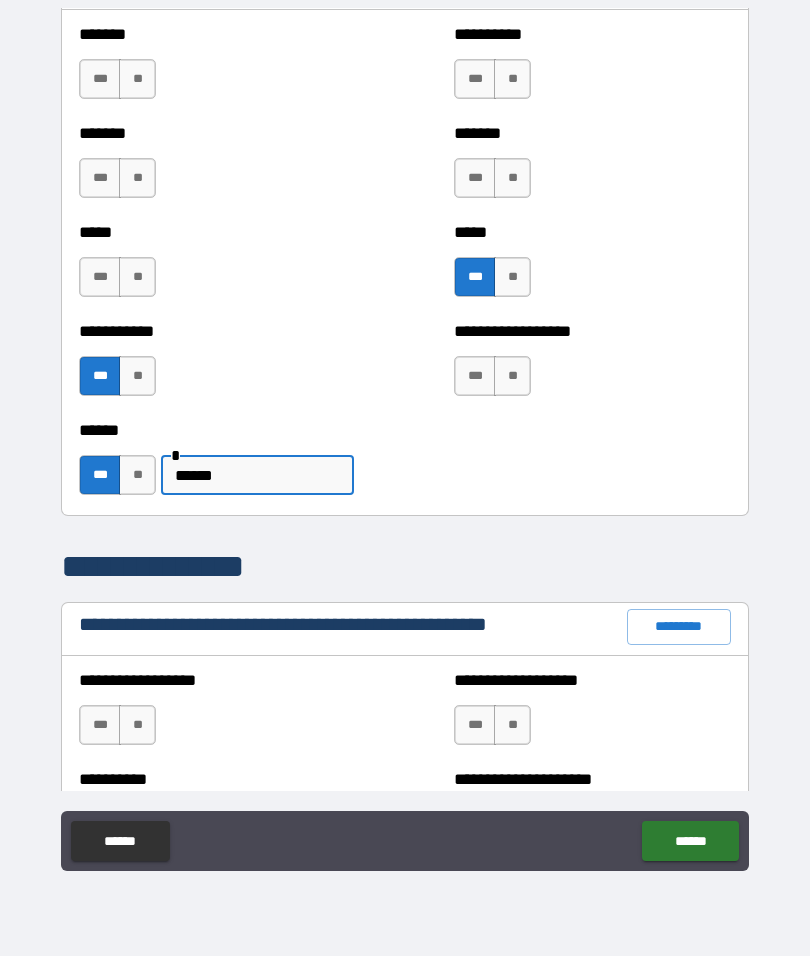type on "******" 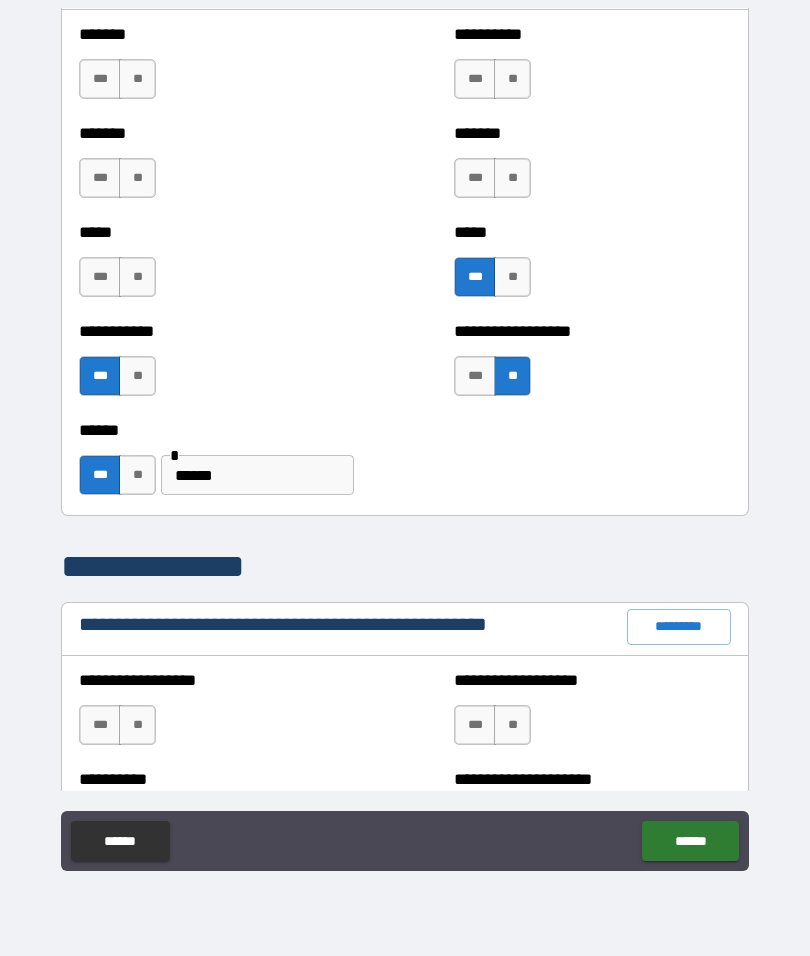 click on "**" at bounding box center (512, 277) 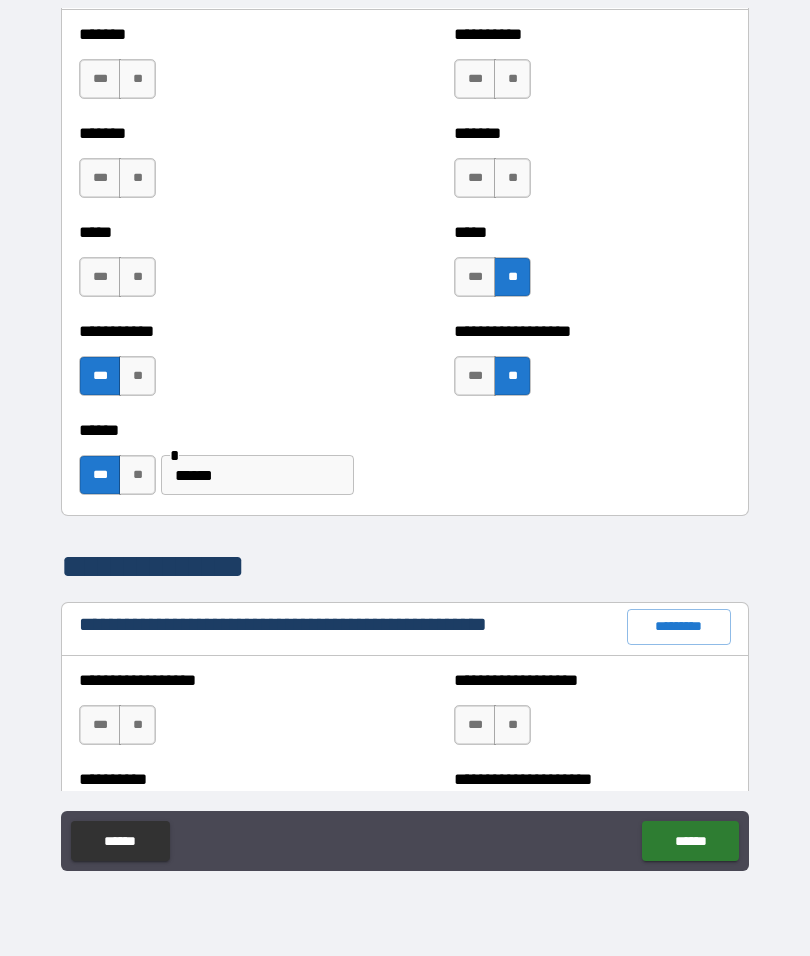 click on "***" at bounding box center [475, 277] 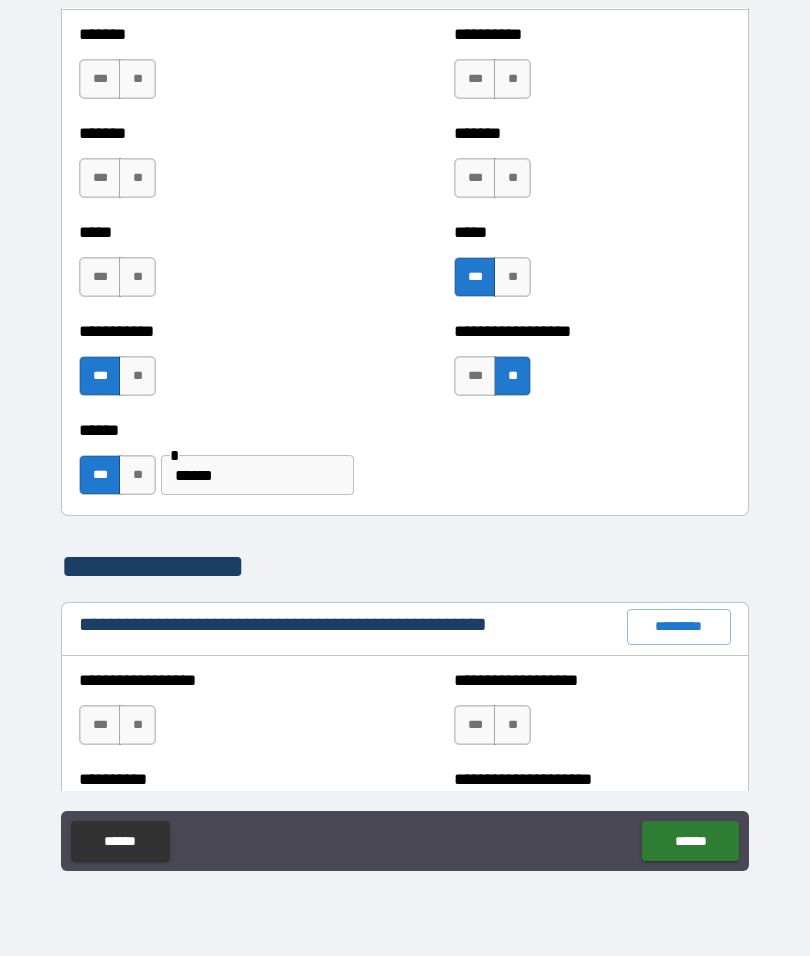 click on "**" at bounding box center (512, 178) 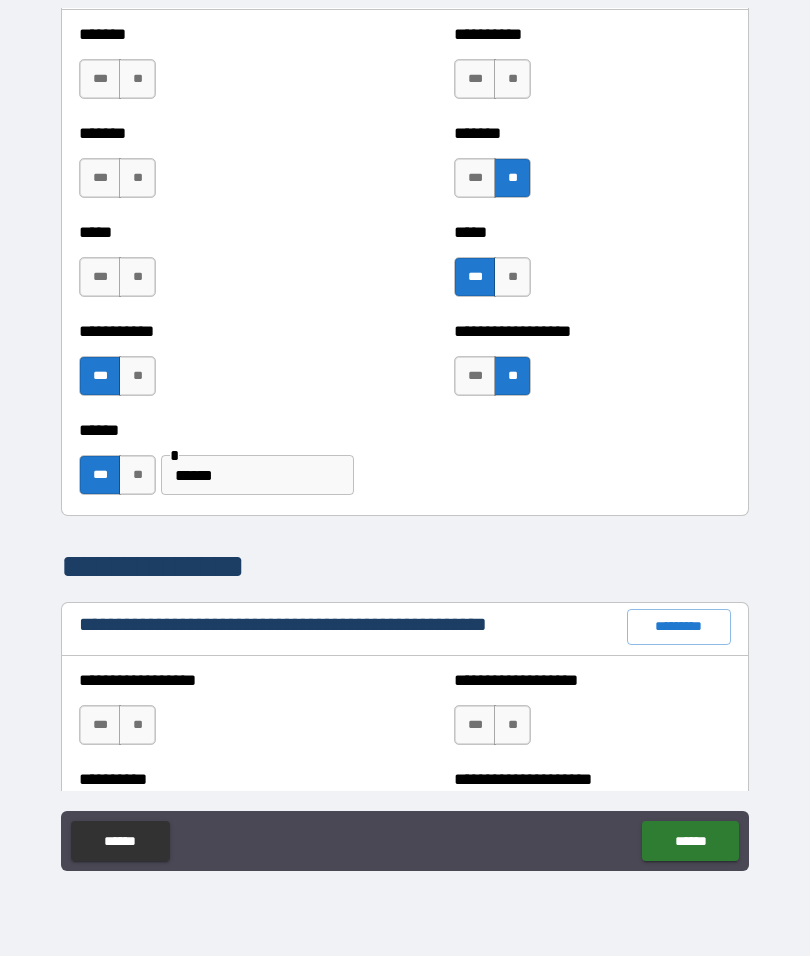 click on "**" at bounding box center [512, 79] 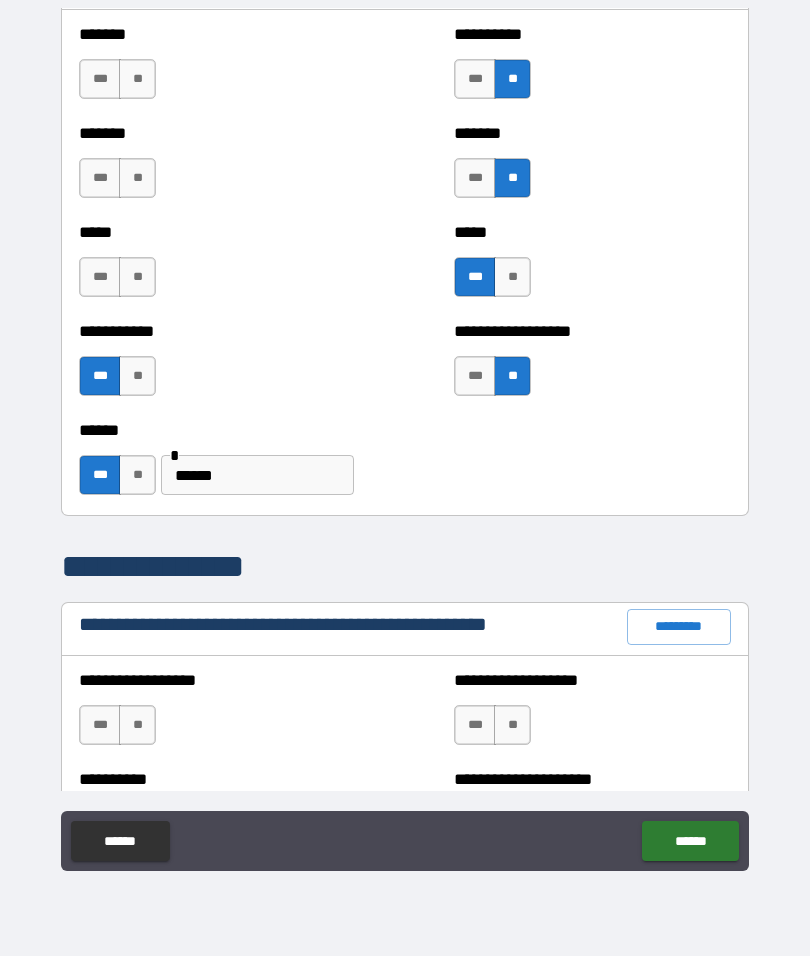 click on "**" at bounding box center (137, 79) 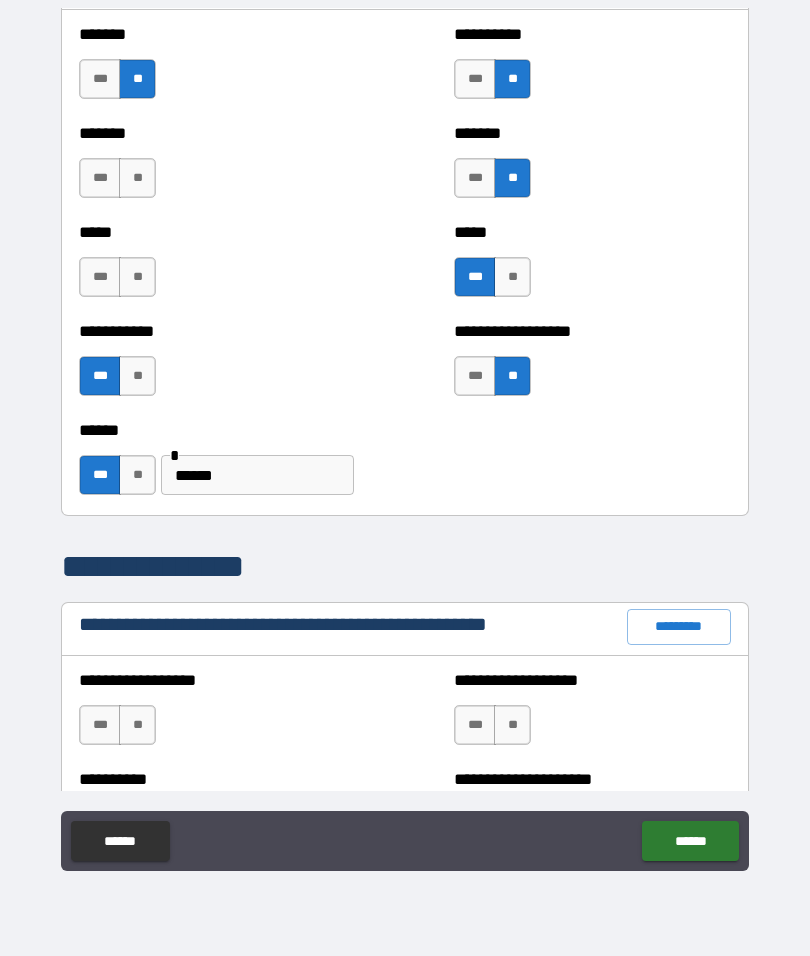 click on "**" at bounding box center (137, 178) 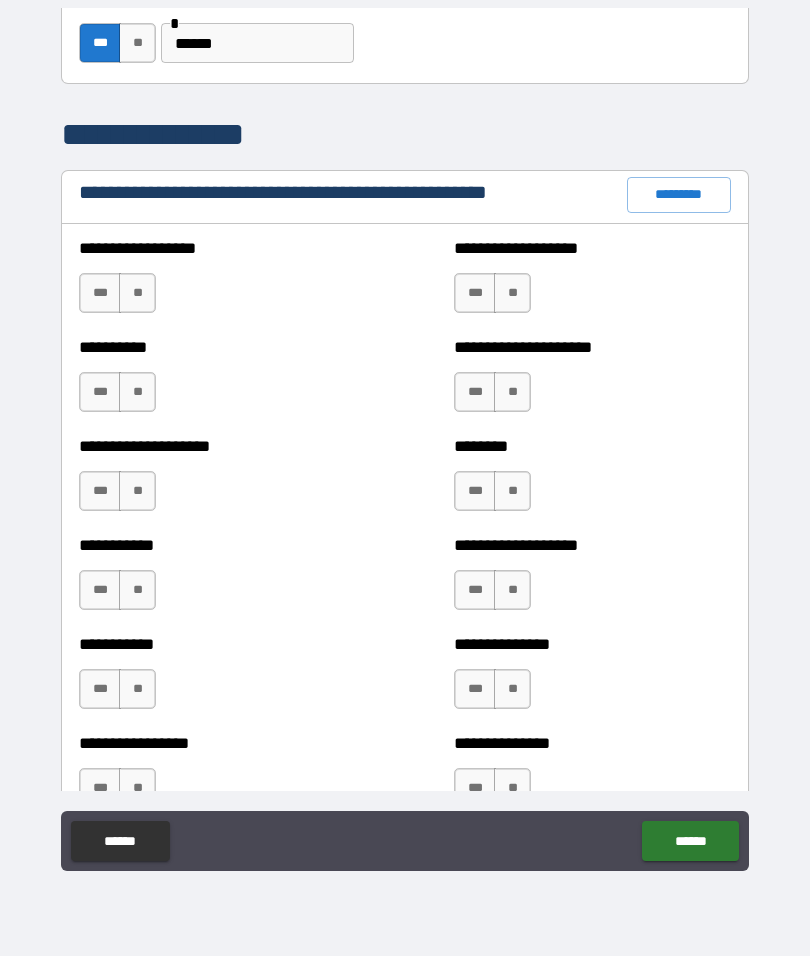 scroll, scrollTop: 2265, scrollLeft: 0, axis: vertical 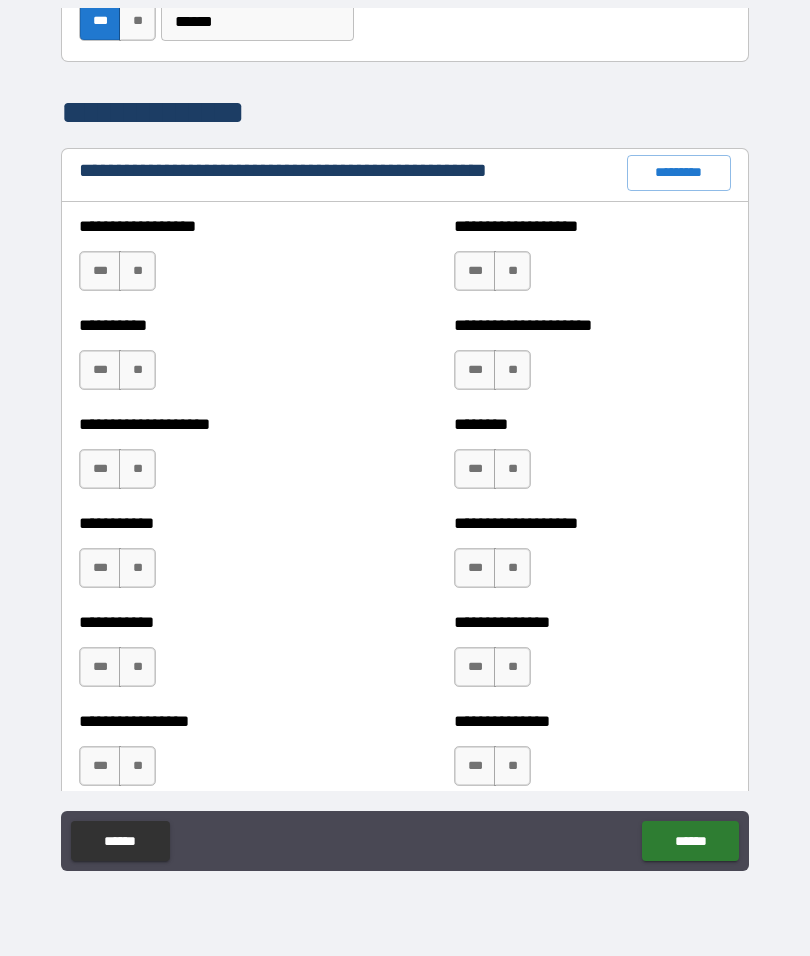 click on "******" at bounding box center [120, 841] 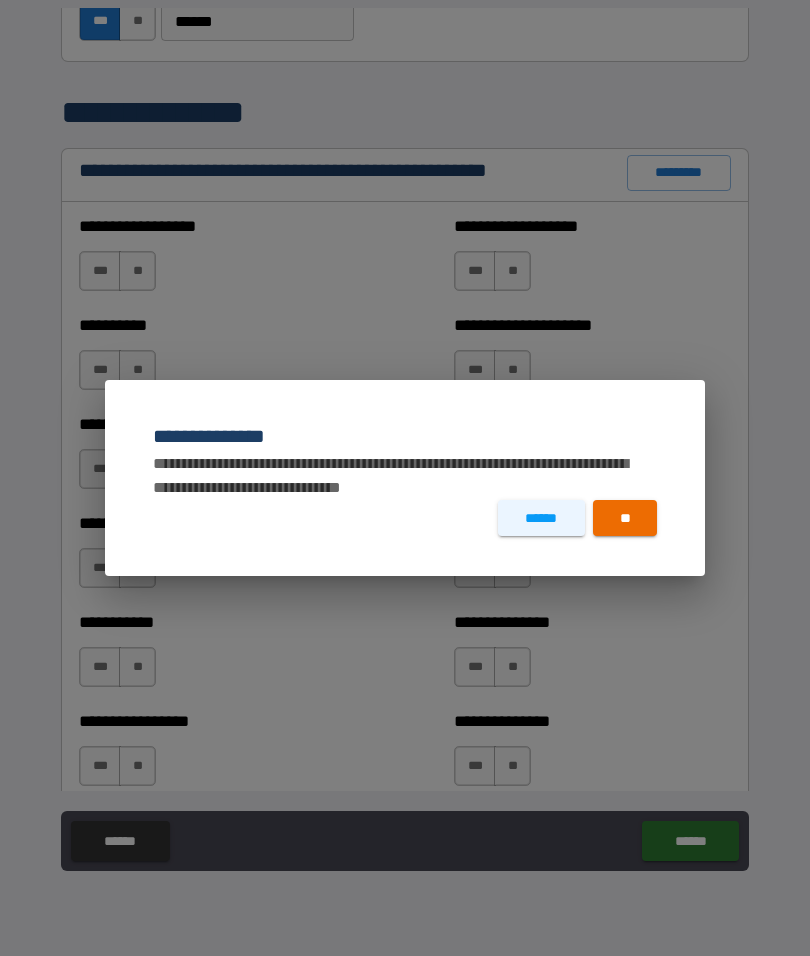 click on "**" at bounding box center [625, 518] 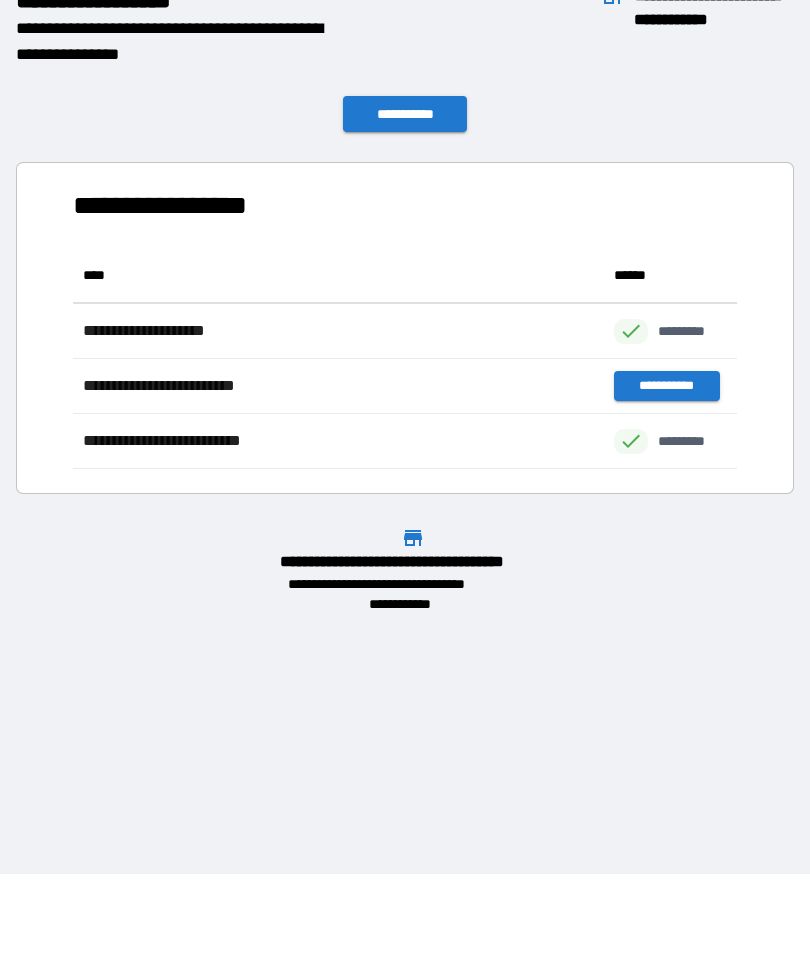 scroll, scrollTop: 1, scrollLeft: 1, axis: both 